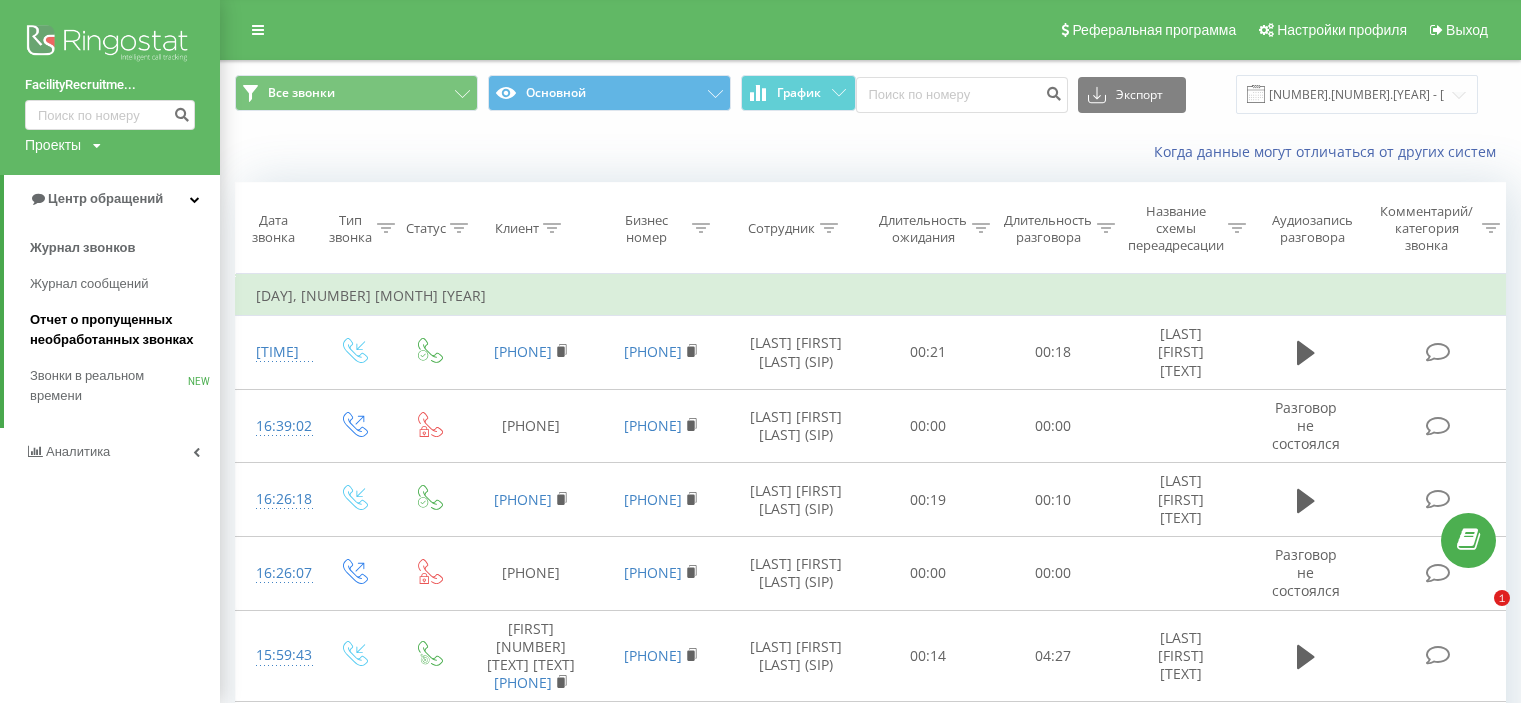 scroll, scrollTop: 0, scrollLeft: 0, axis: both 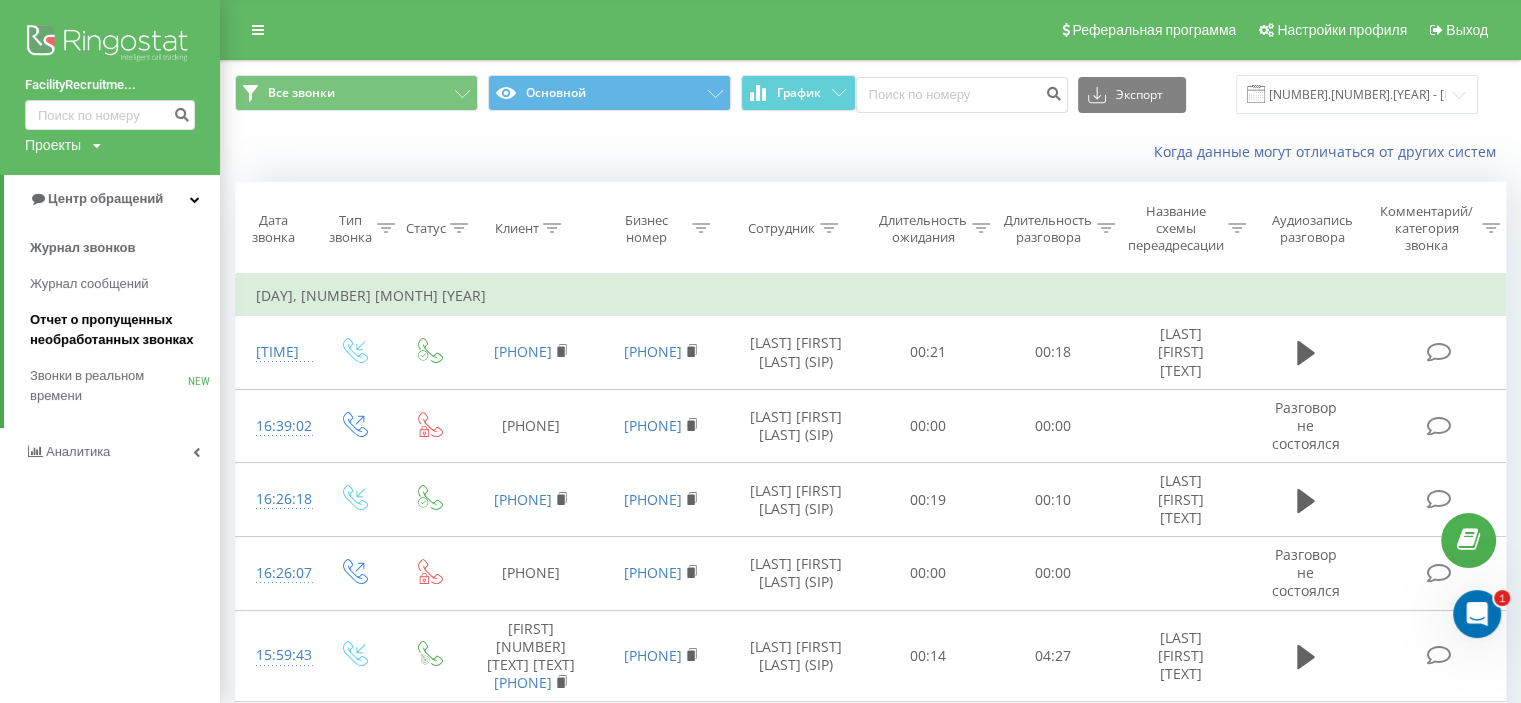 click on "Отчет о пропущенных необработанных звонках" at bounding box center [120, 330] 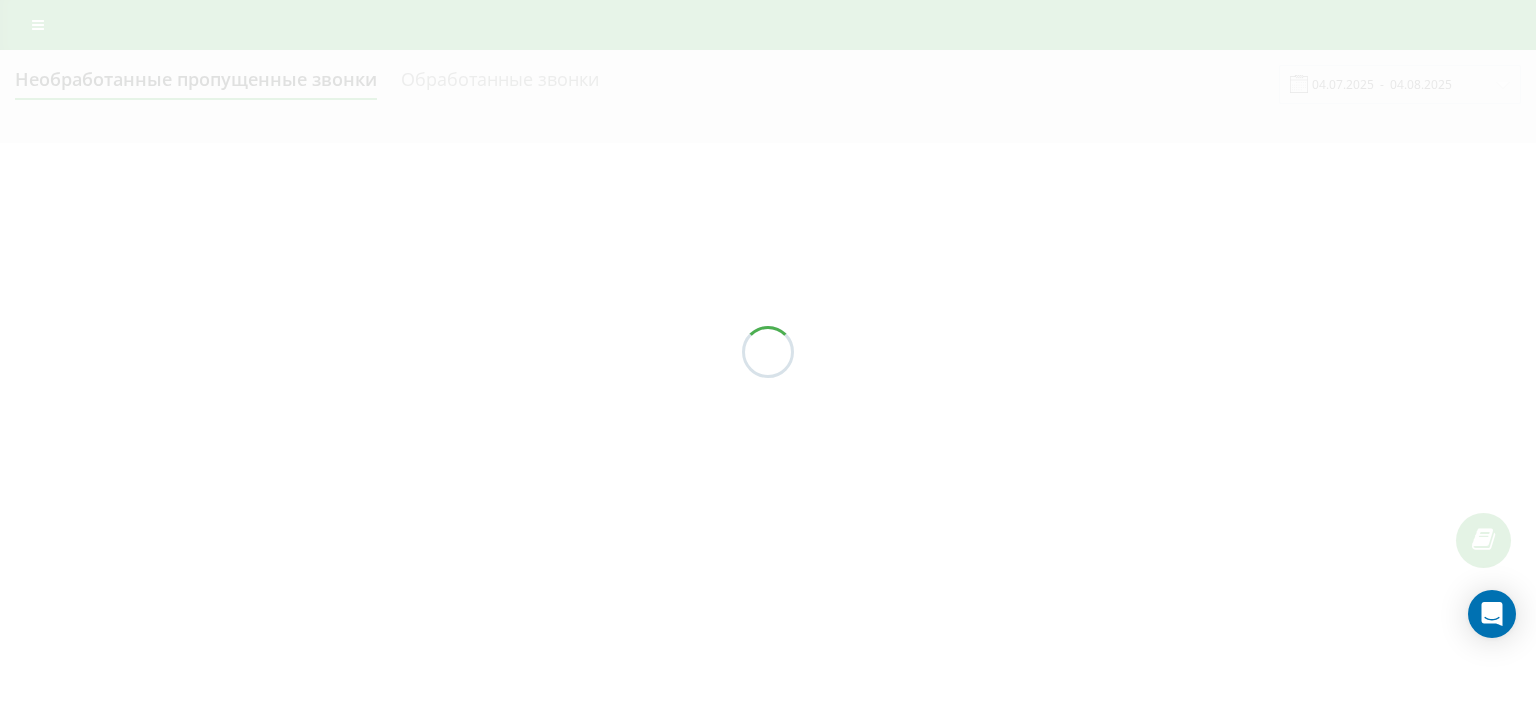 scroll, scrollTop: 0, scrollLeft: 0, axis: both 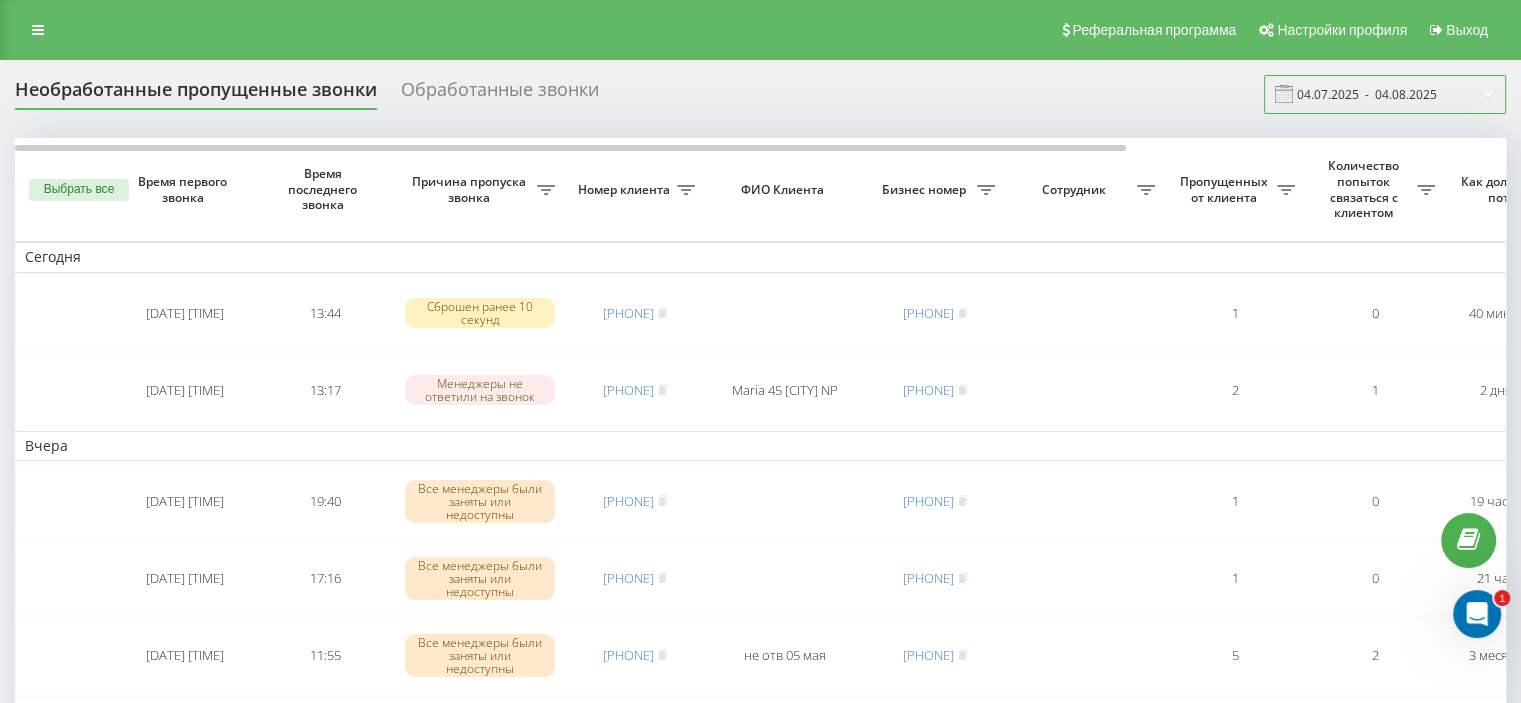 click on "04.07.2025  -  04.08.2025" at bounding box center (1385, 94) 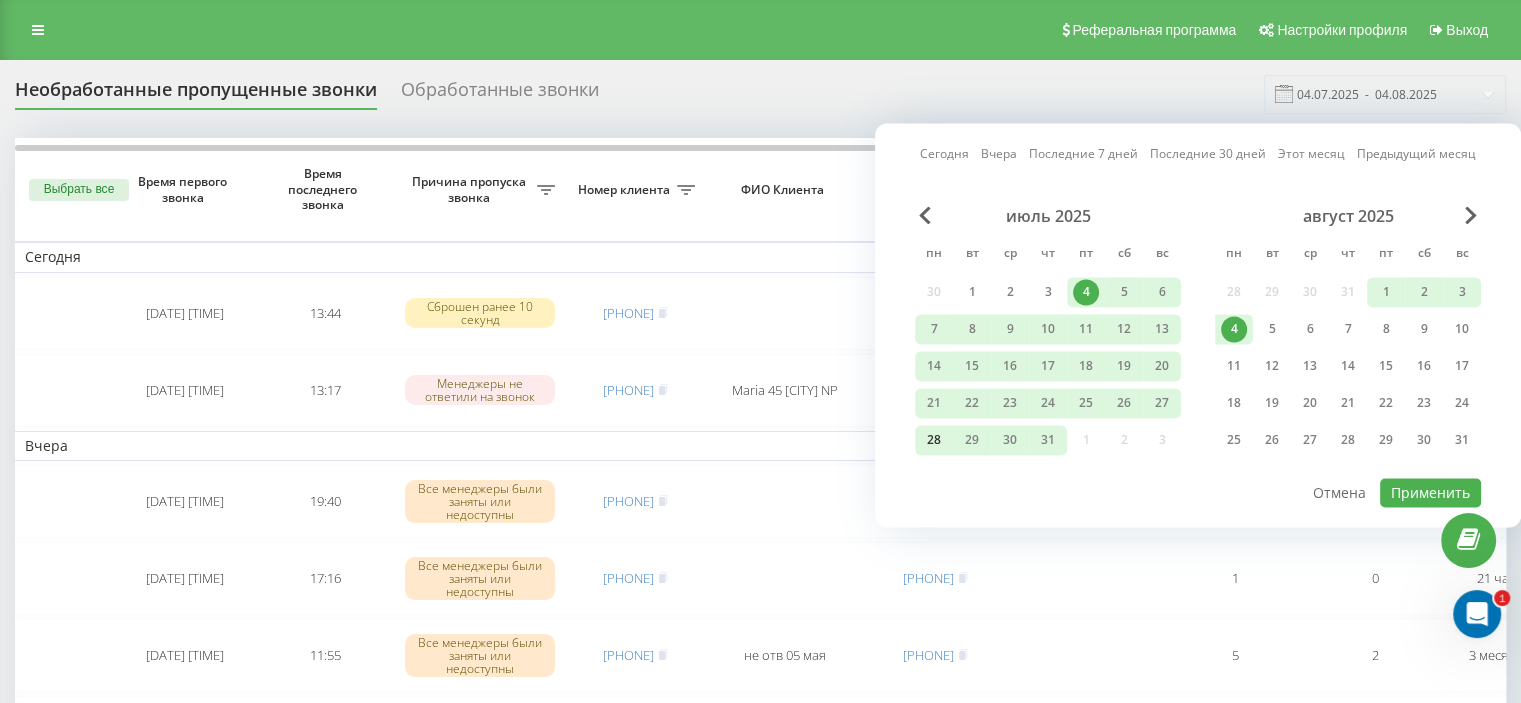 click on "28" at bounding box center (934, 440) 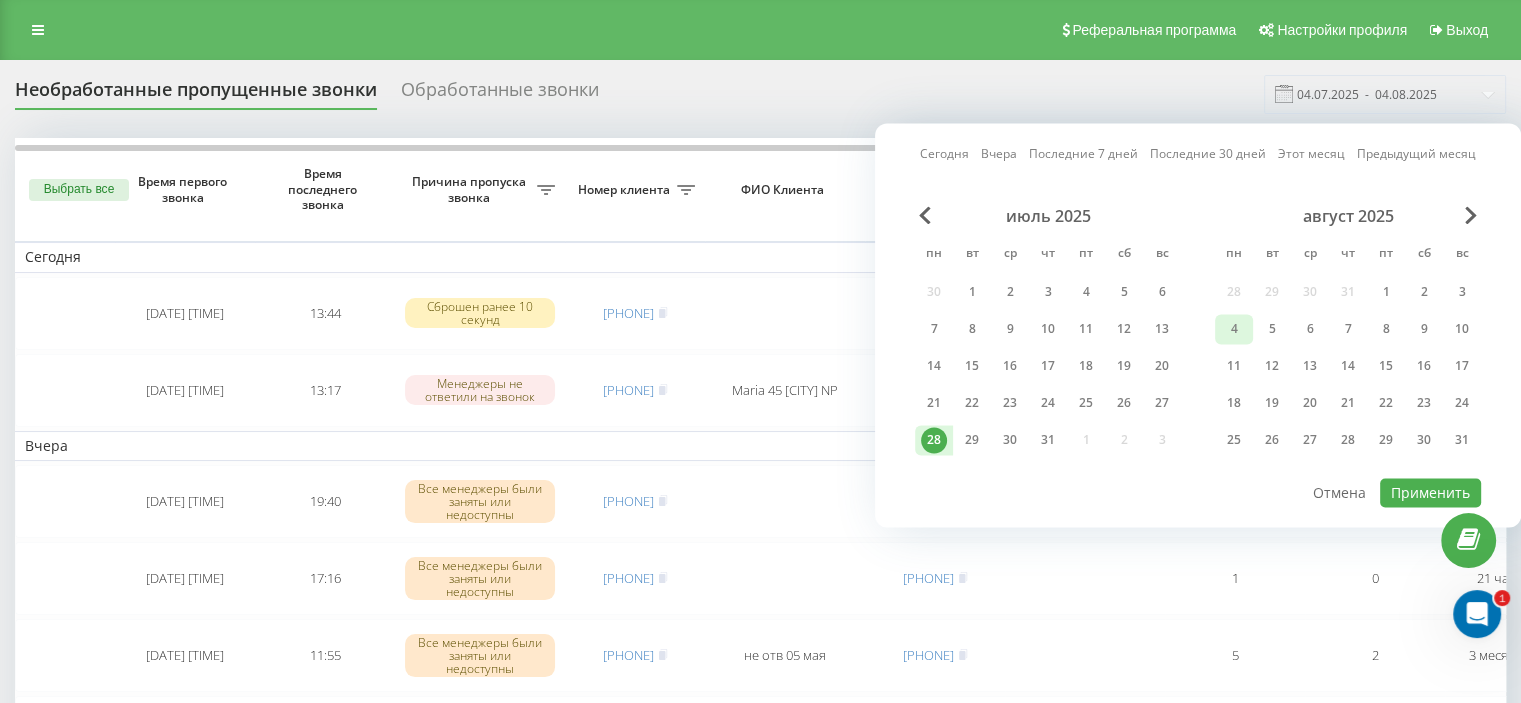 click on "4" at bounding box center [1234, 329] 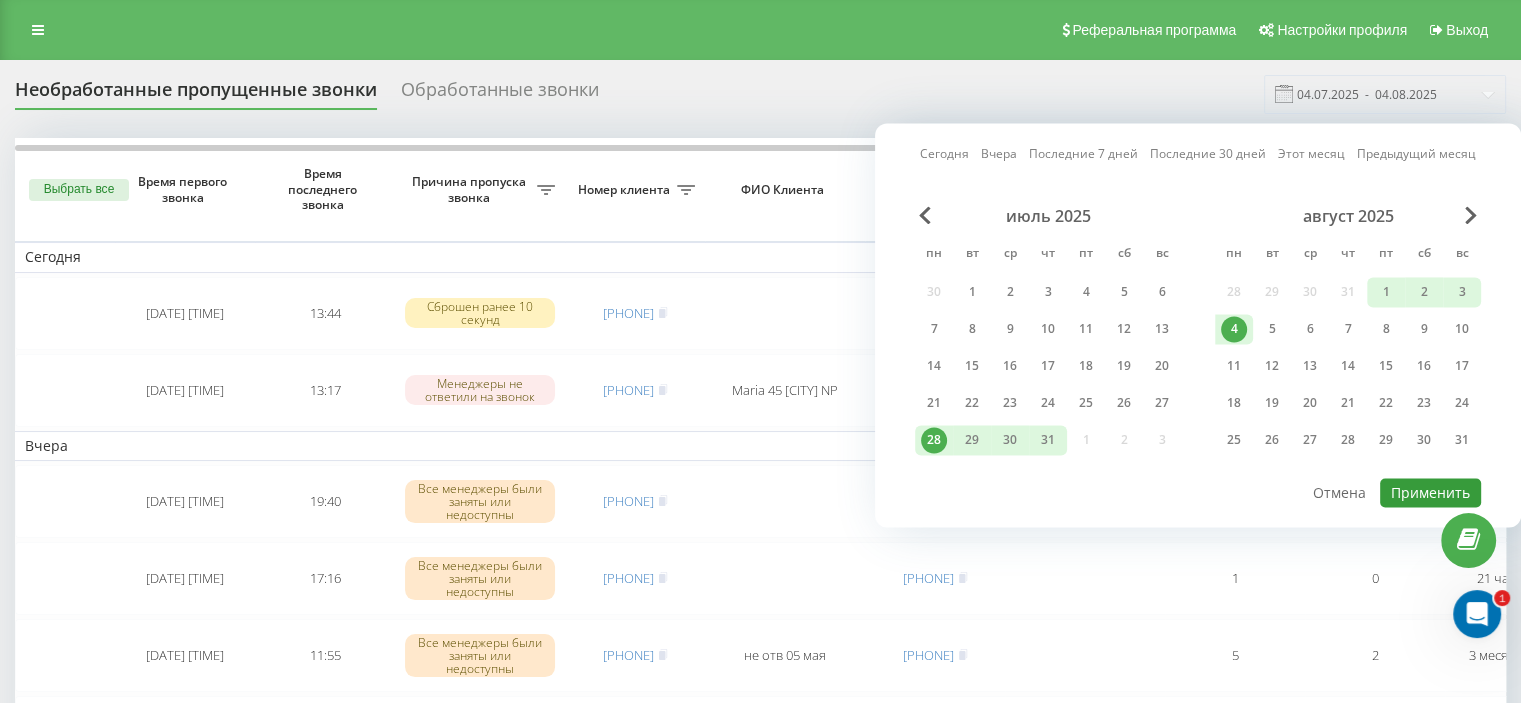 click on "Применить" at bounding box center (1430, 492) 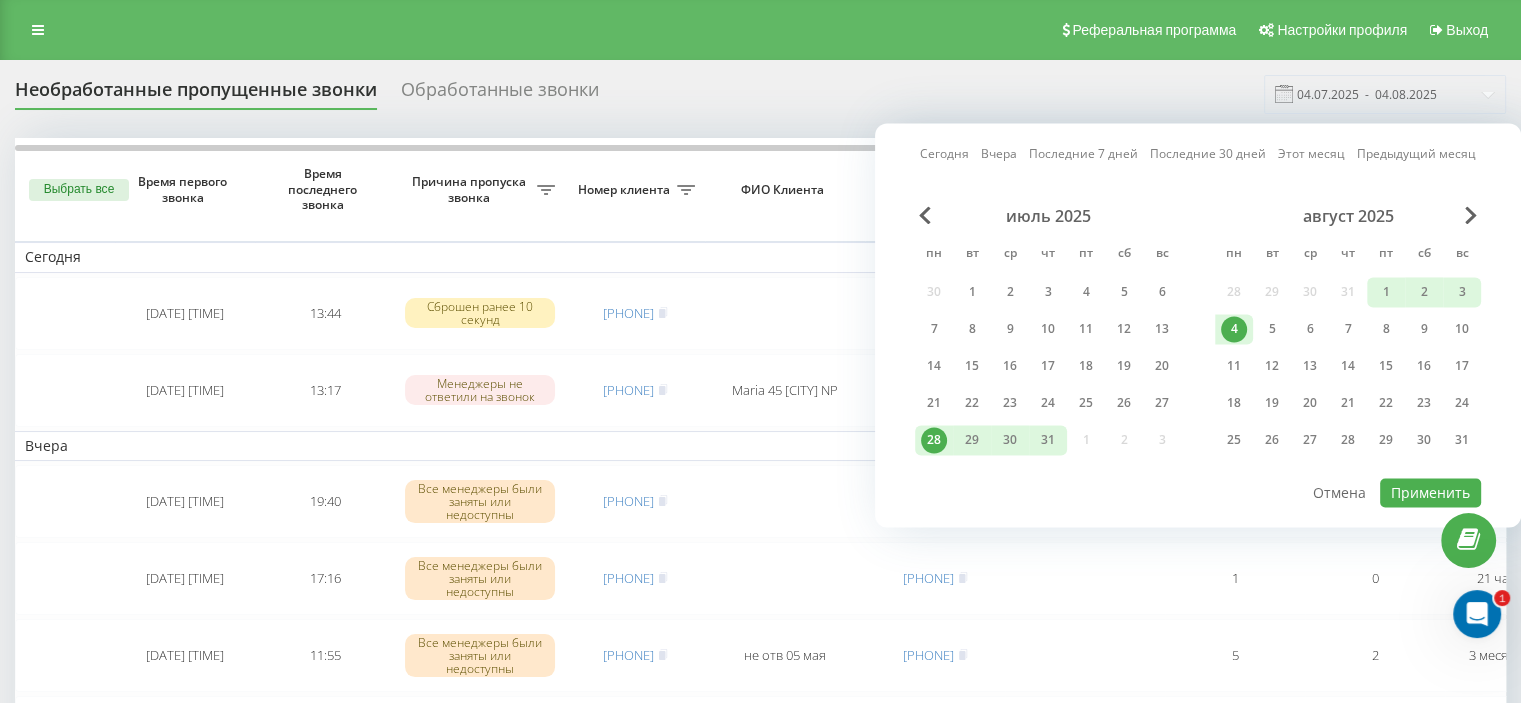 type on "[DATE]  -  [DATE]" 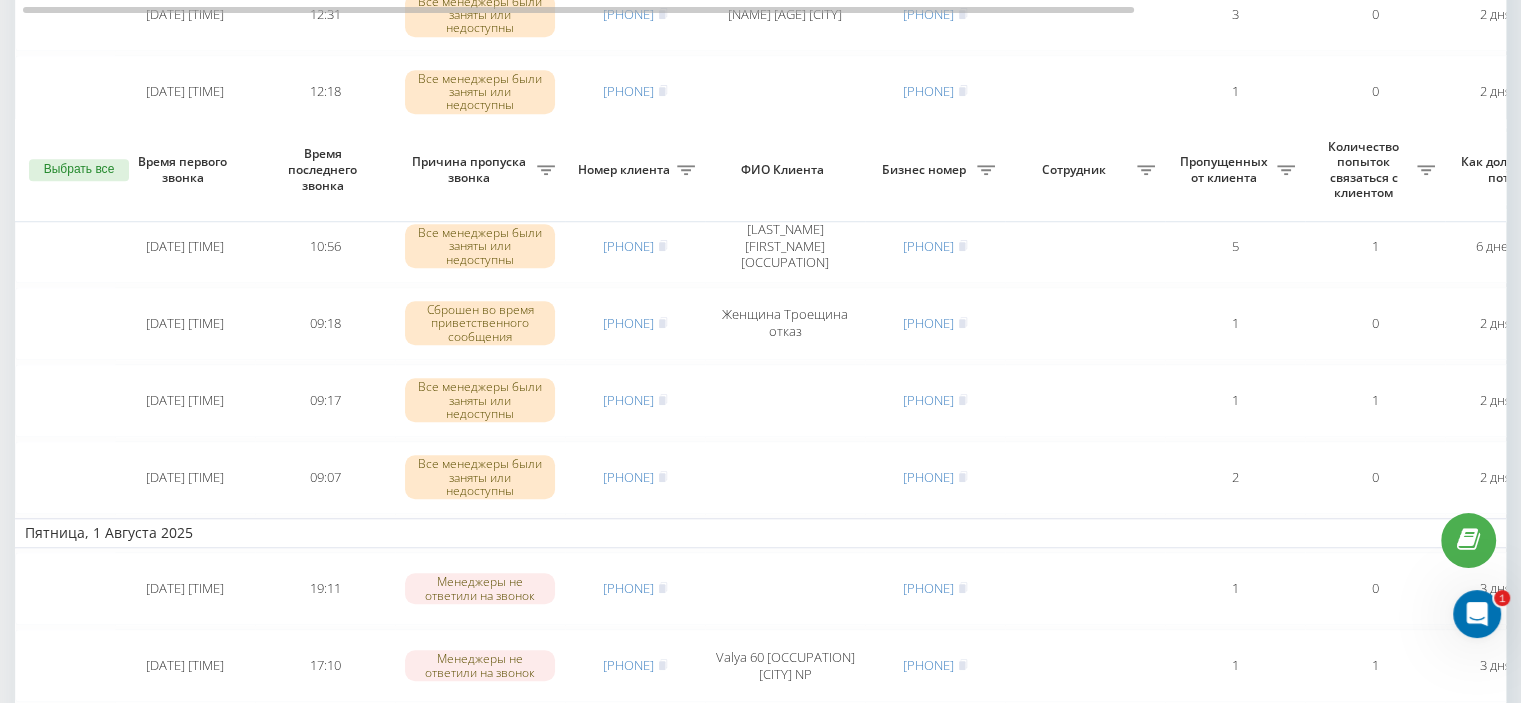 scroll, scrollTop: 1774, scrollLeft: 0, axis: vertical 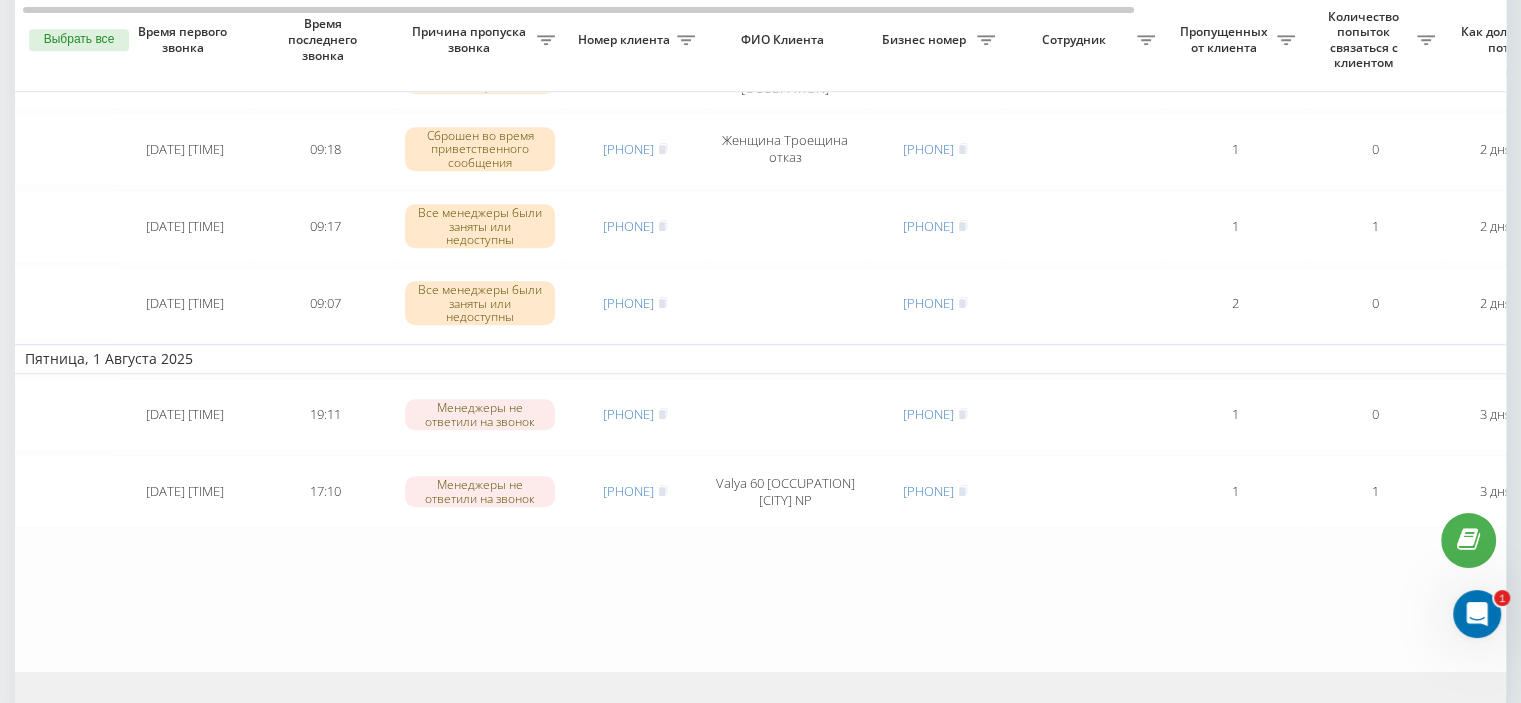 click on "3" at bounding box center [1460, 721] 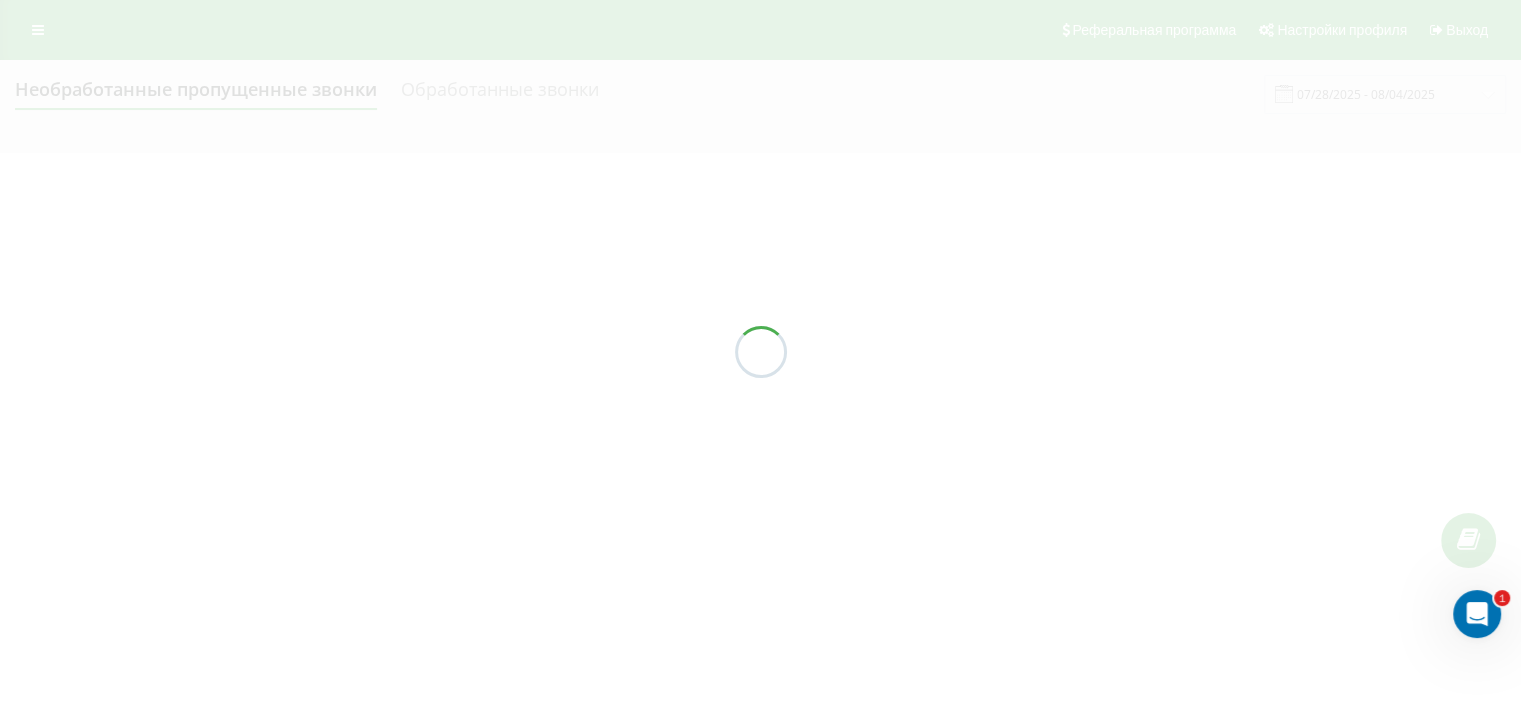 scroll, scrollTop: 0, scrollLeft: 0, axis: both 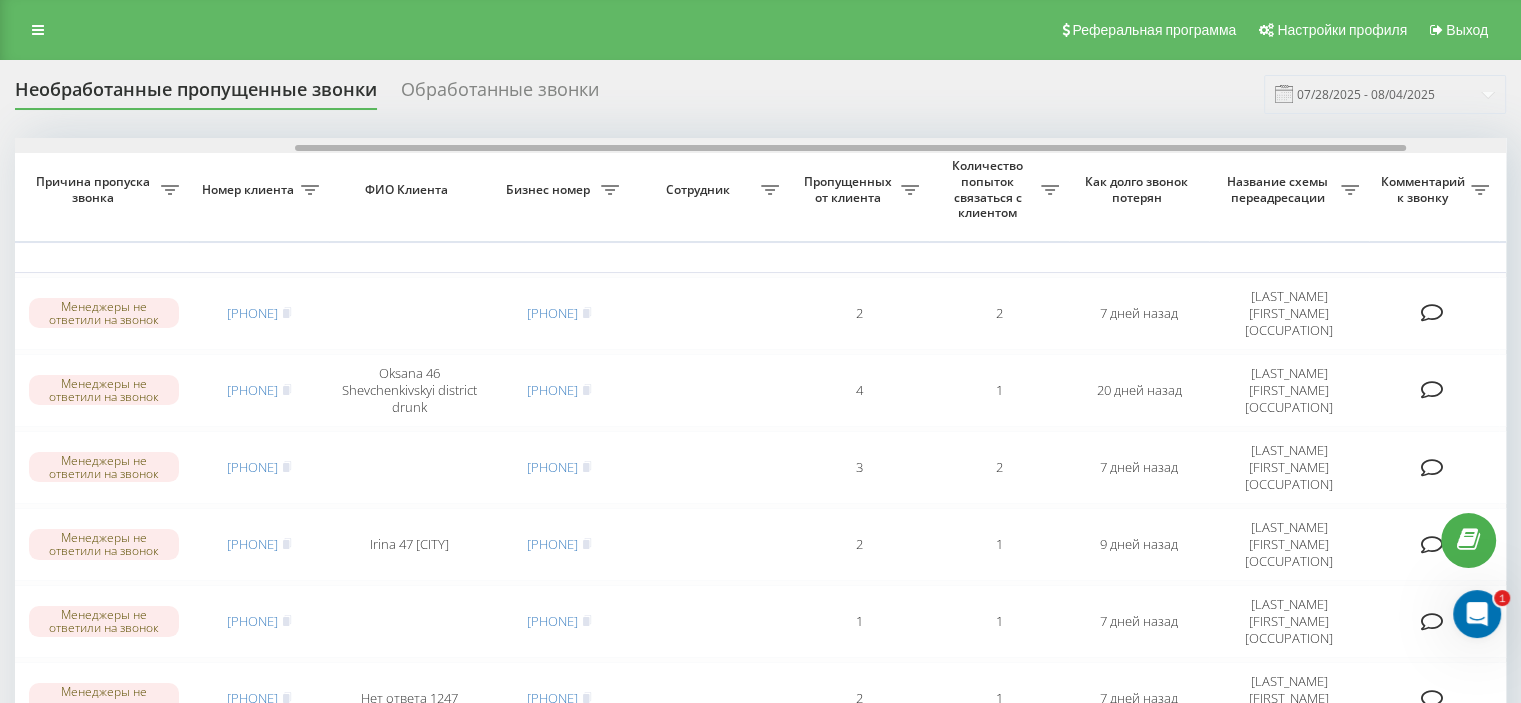 drag, startPoint x: 305, startPoint y: 146, endPoint x: 586, endPoint y: 139, distance: 281.0872 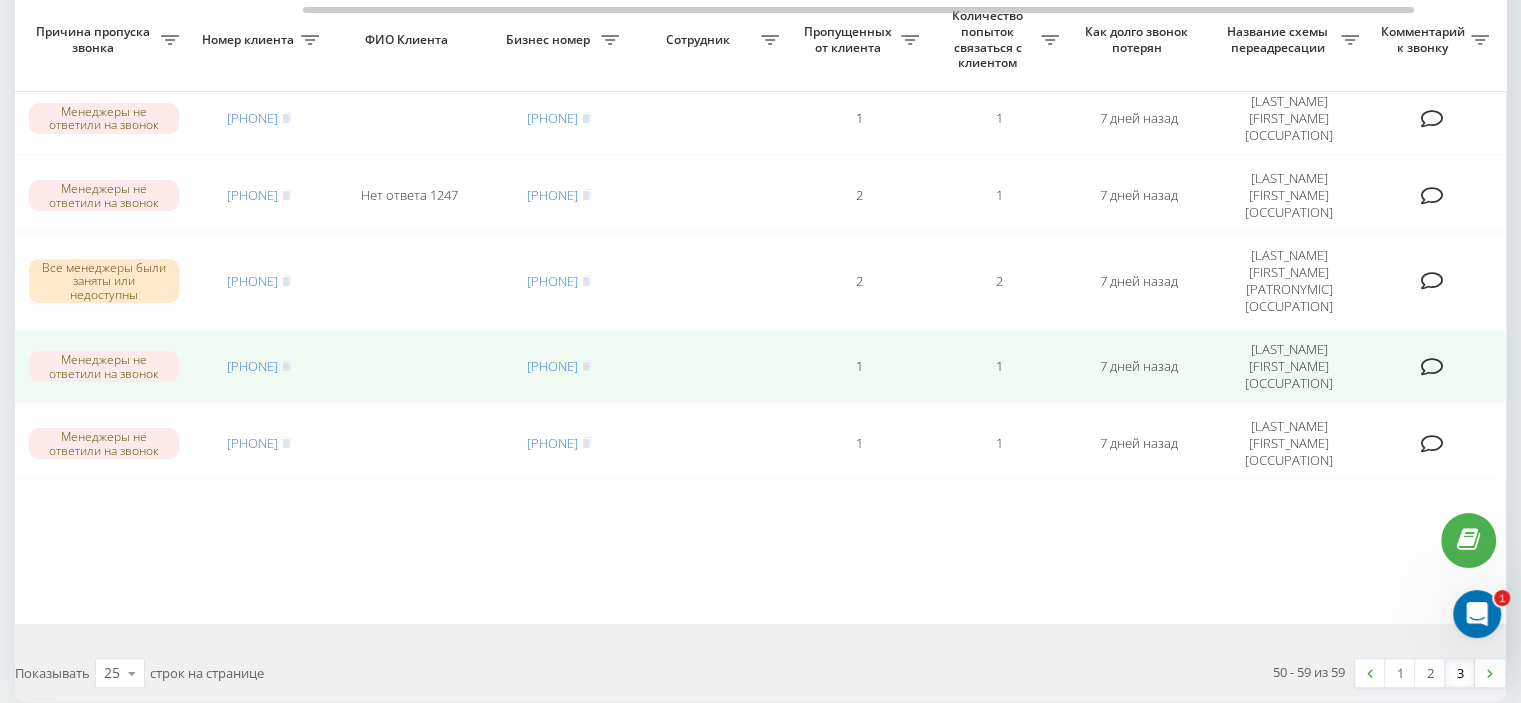 scroll, scrollTop: 534, scrollLeft: 0, axis: vertical 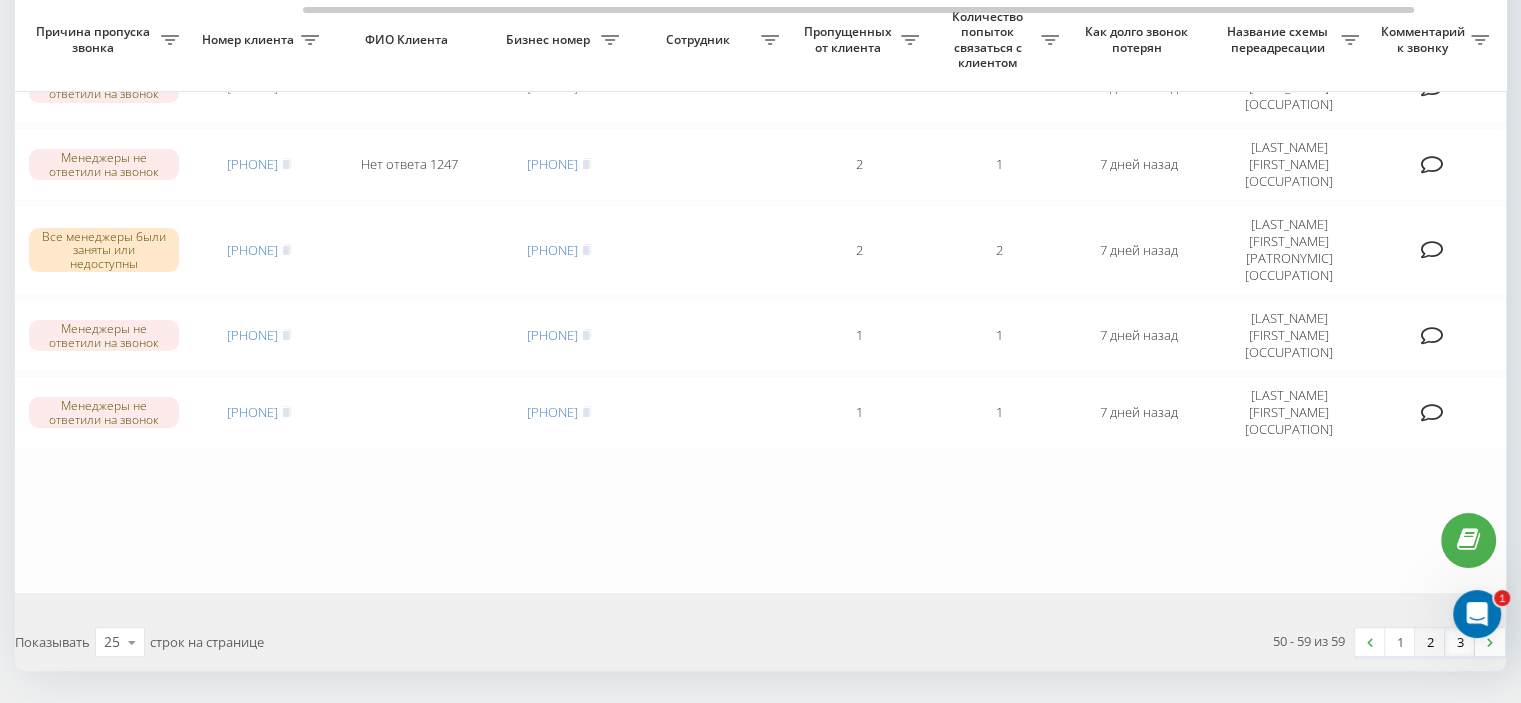 click on "2" at bounding box center [1430, 642] 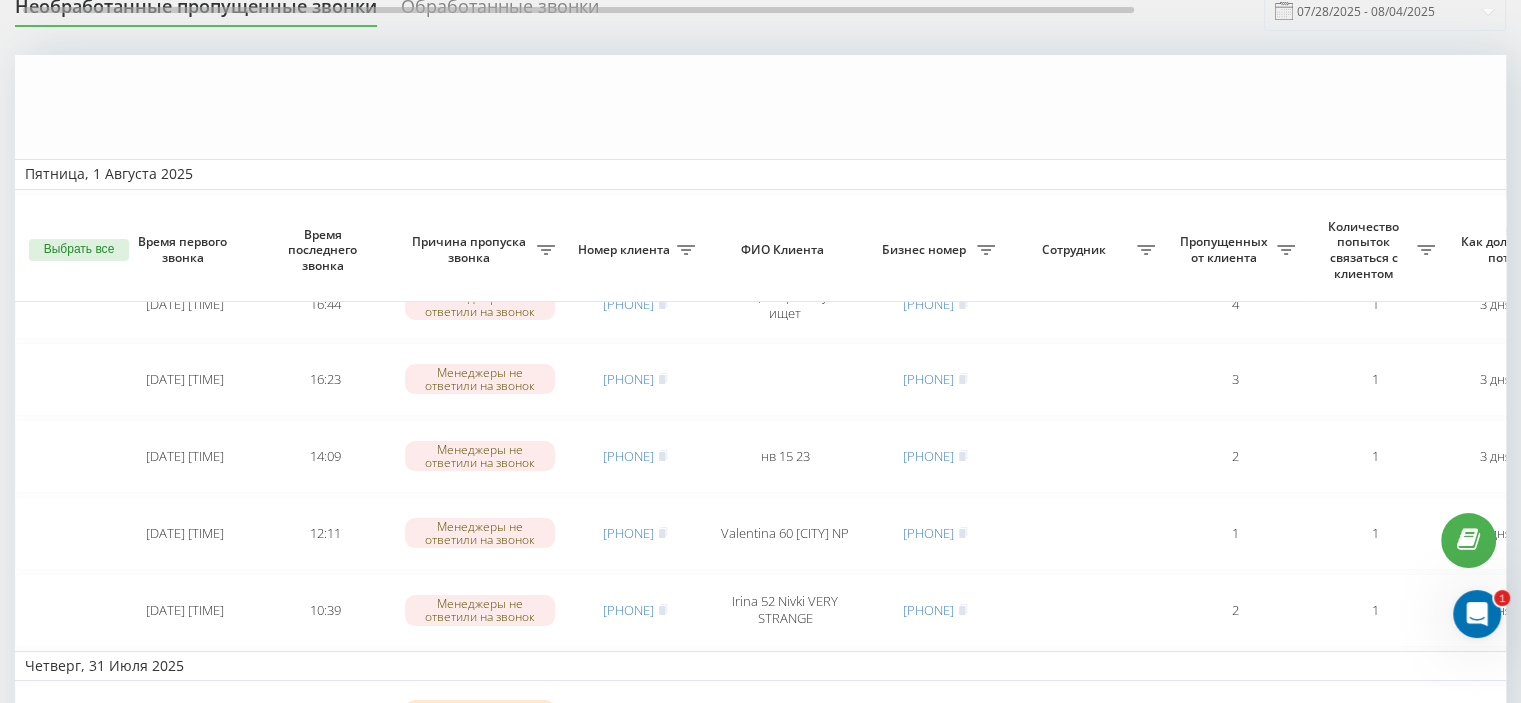 scroll, scrollTop: 300, scrollLeft: 0, axis: vertical 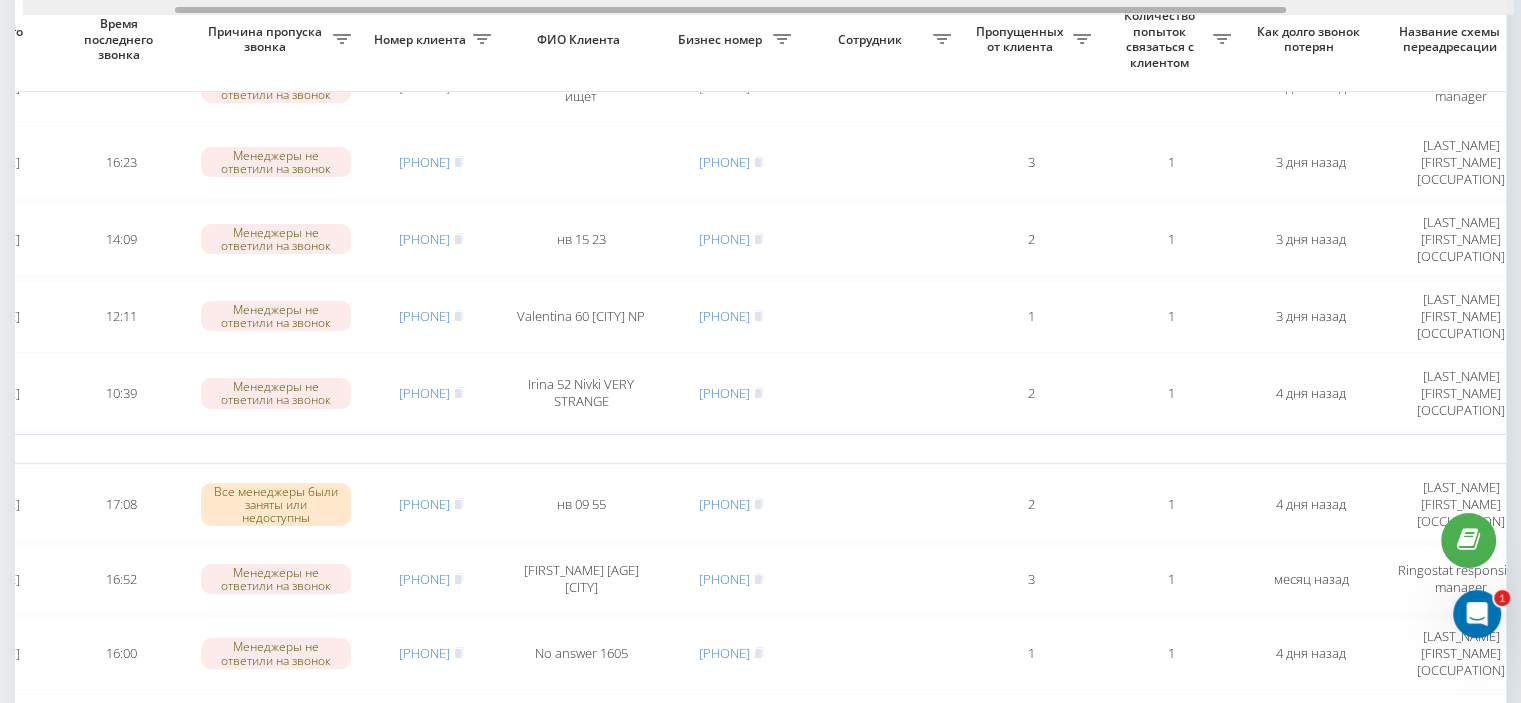 drag, startPoint x: 571, startPoint y: 7, endPoint x: 724, endPoint y: -8, distance: 153.73354 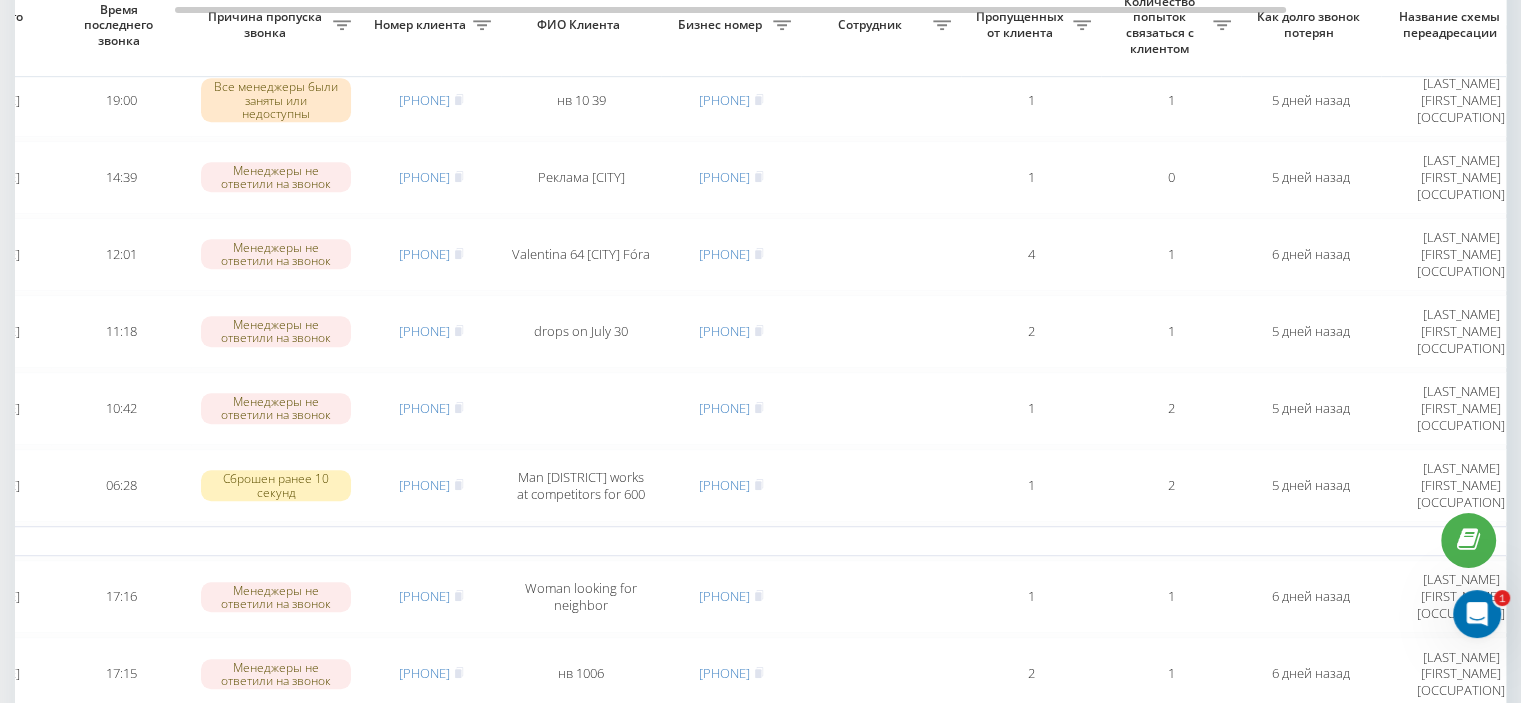 scroll, scrollTop: 996, scrollLeft: 0, axis: vertical 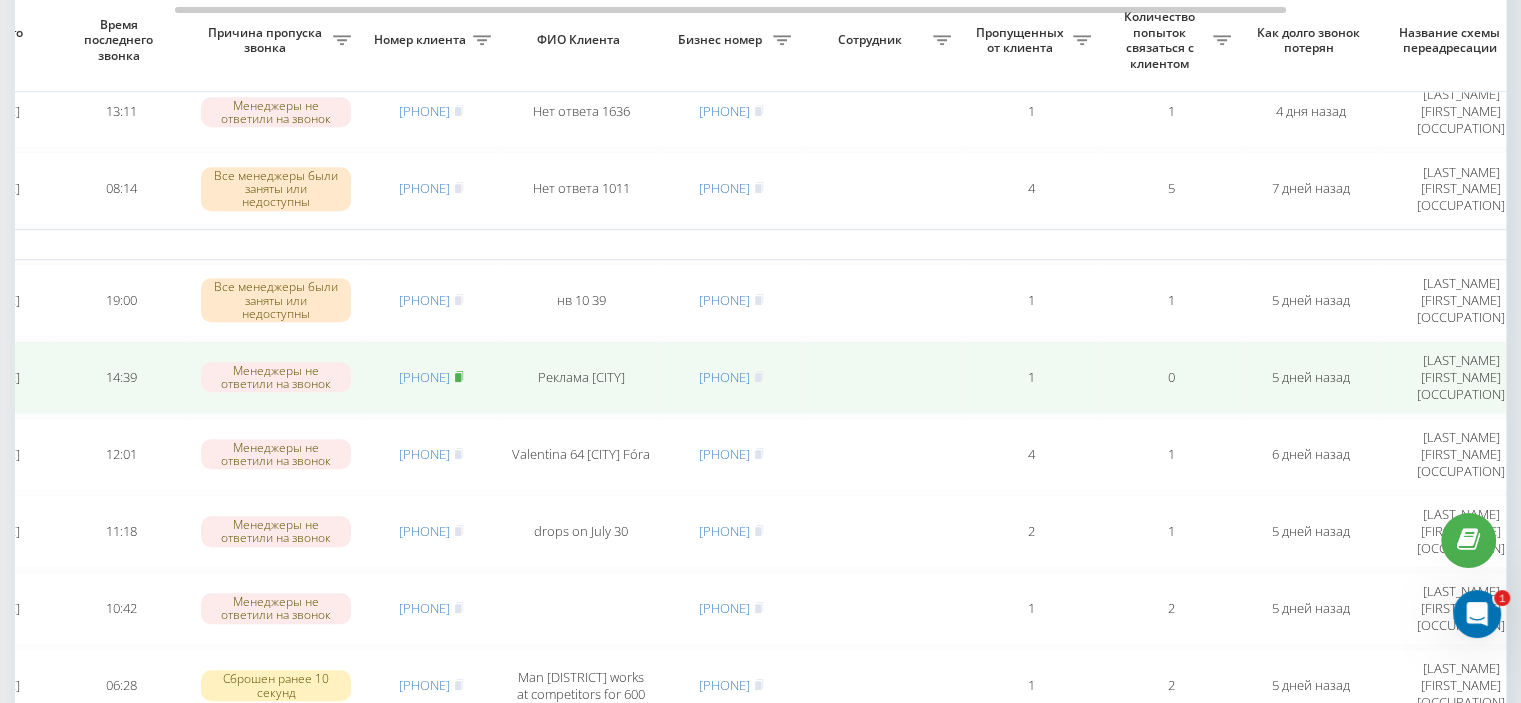 click 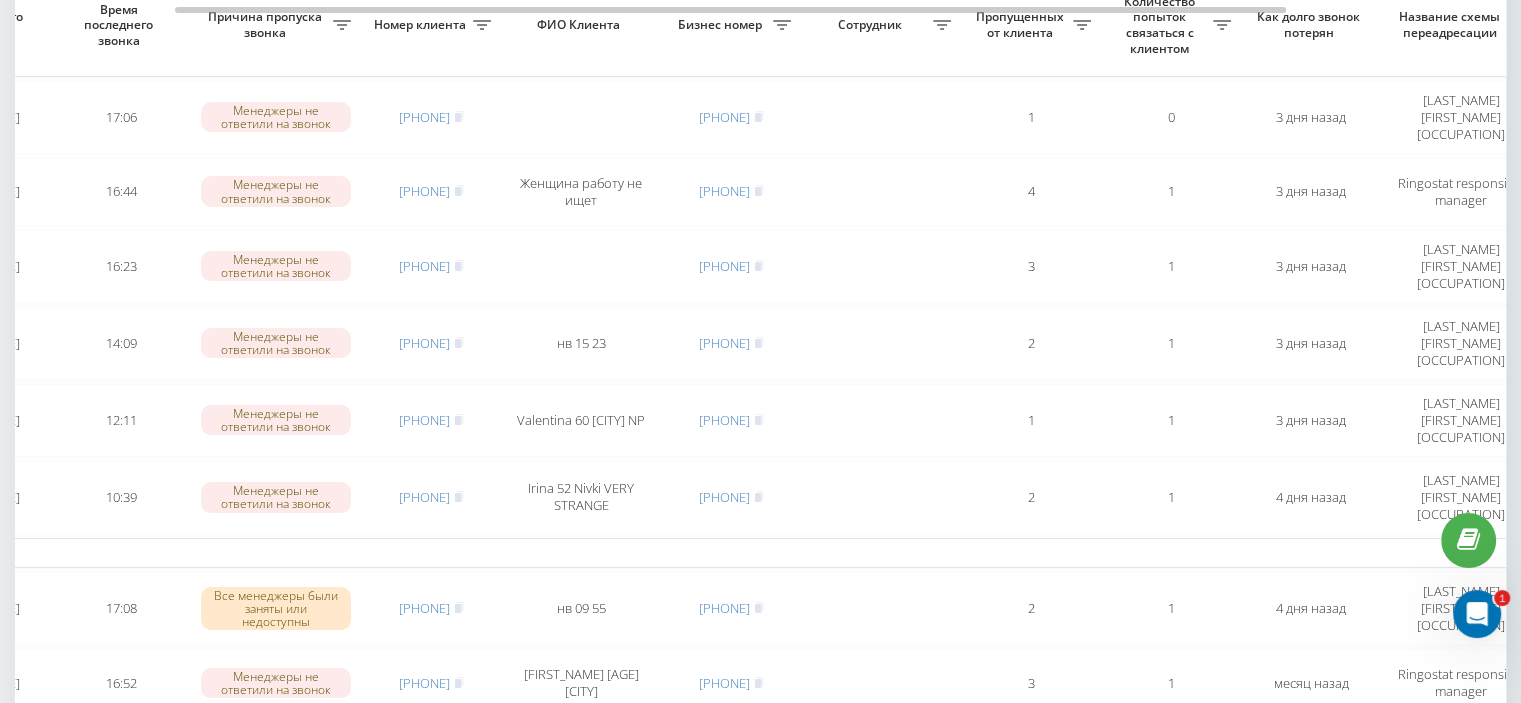 scroll, scrollTop: 96, scrollLeft: 0, axis: vertical 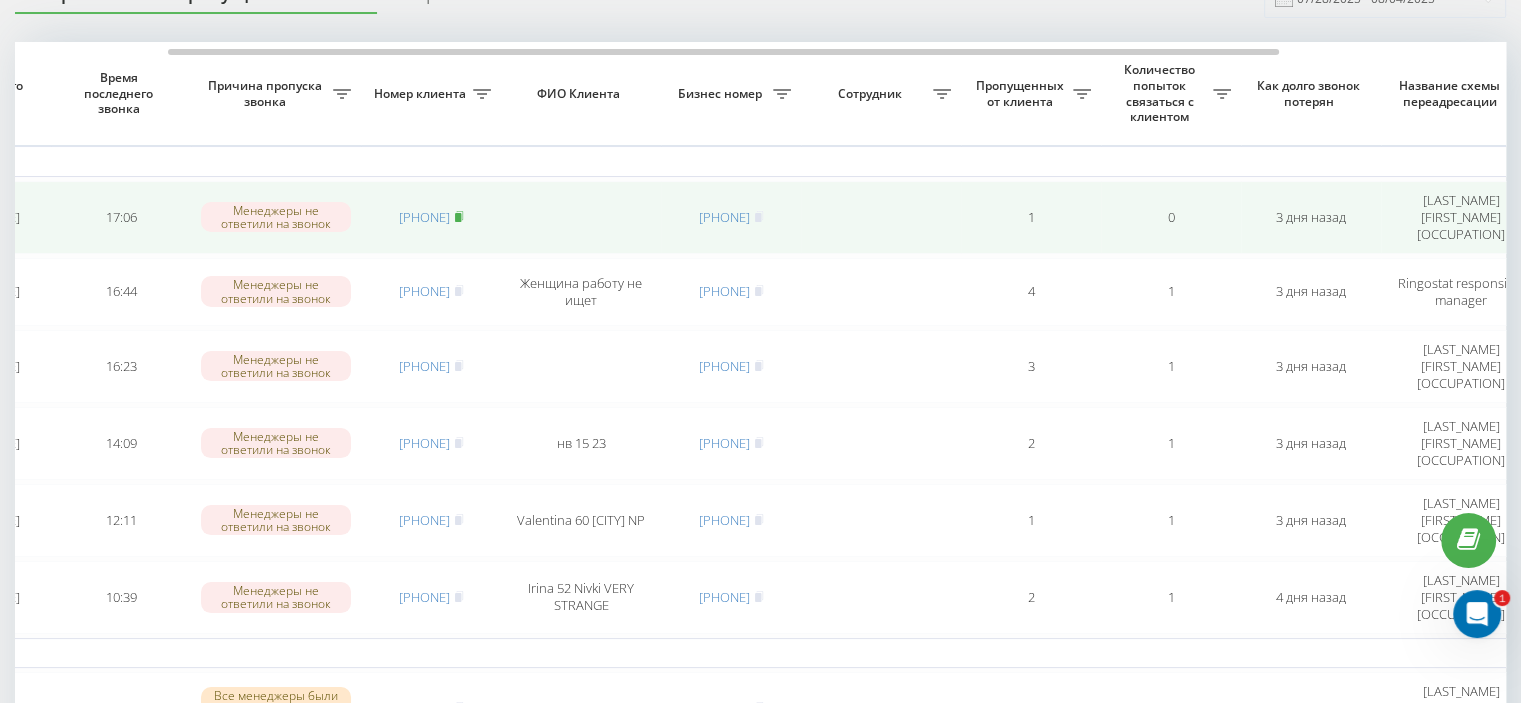 click 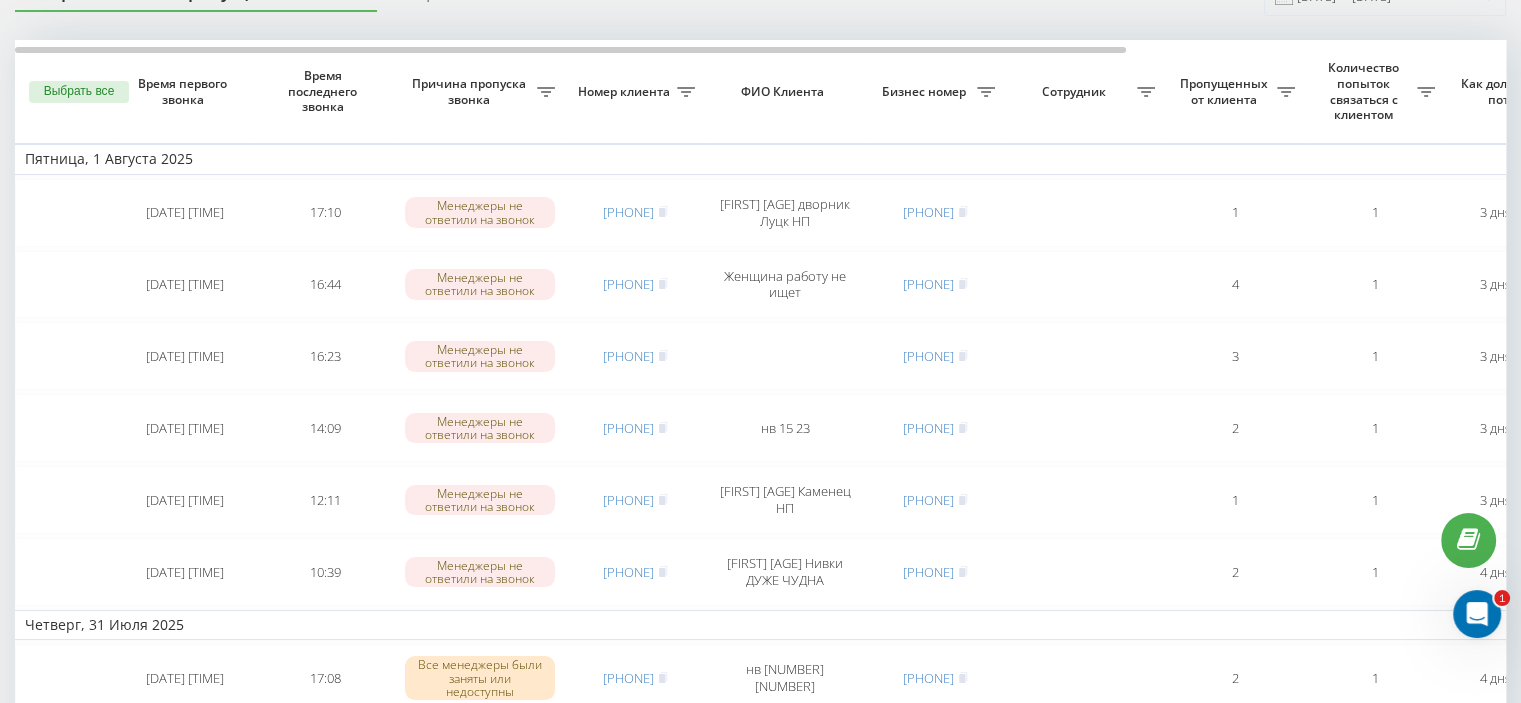scroll, scrollTop: 98, scrollLeft: 0, axis: vertical 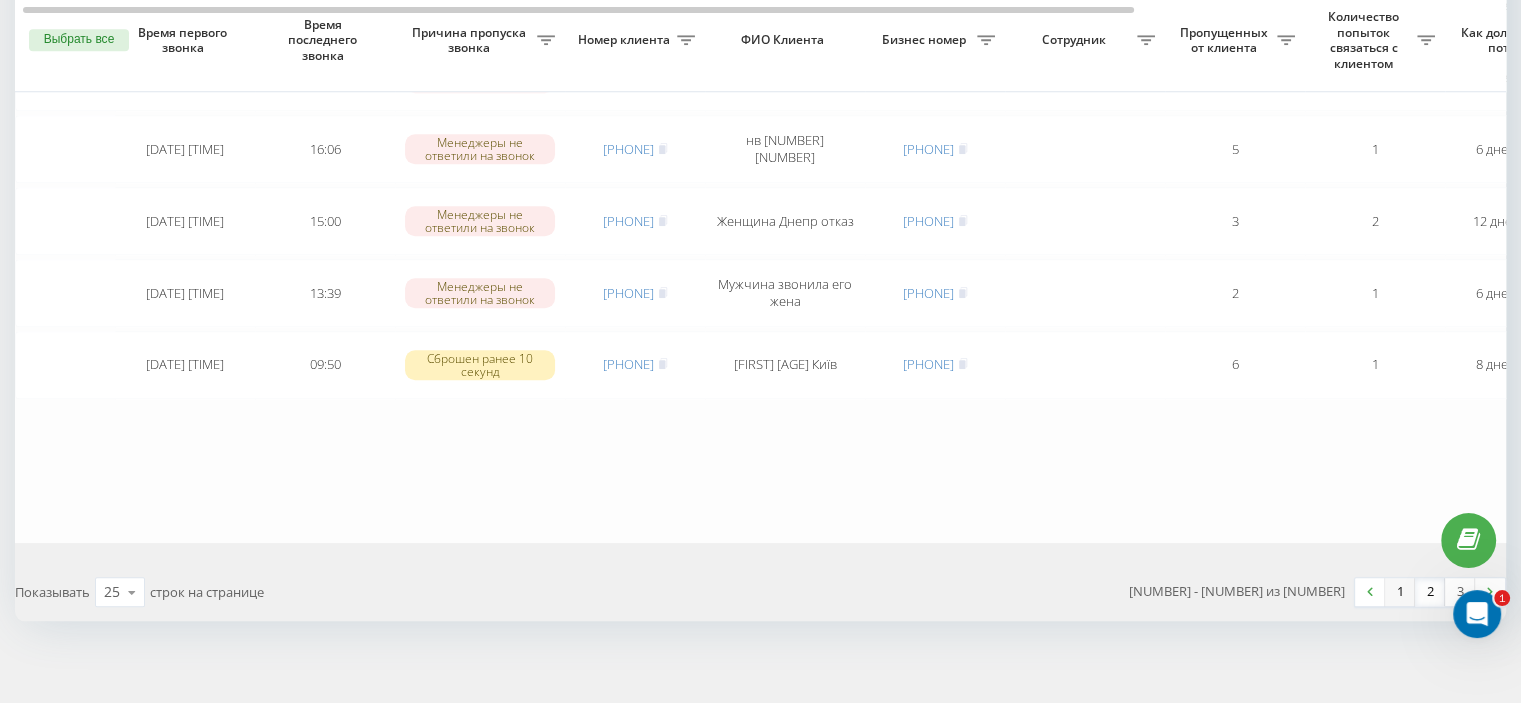 click on "1" at bounding box center (1400, 592) 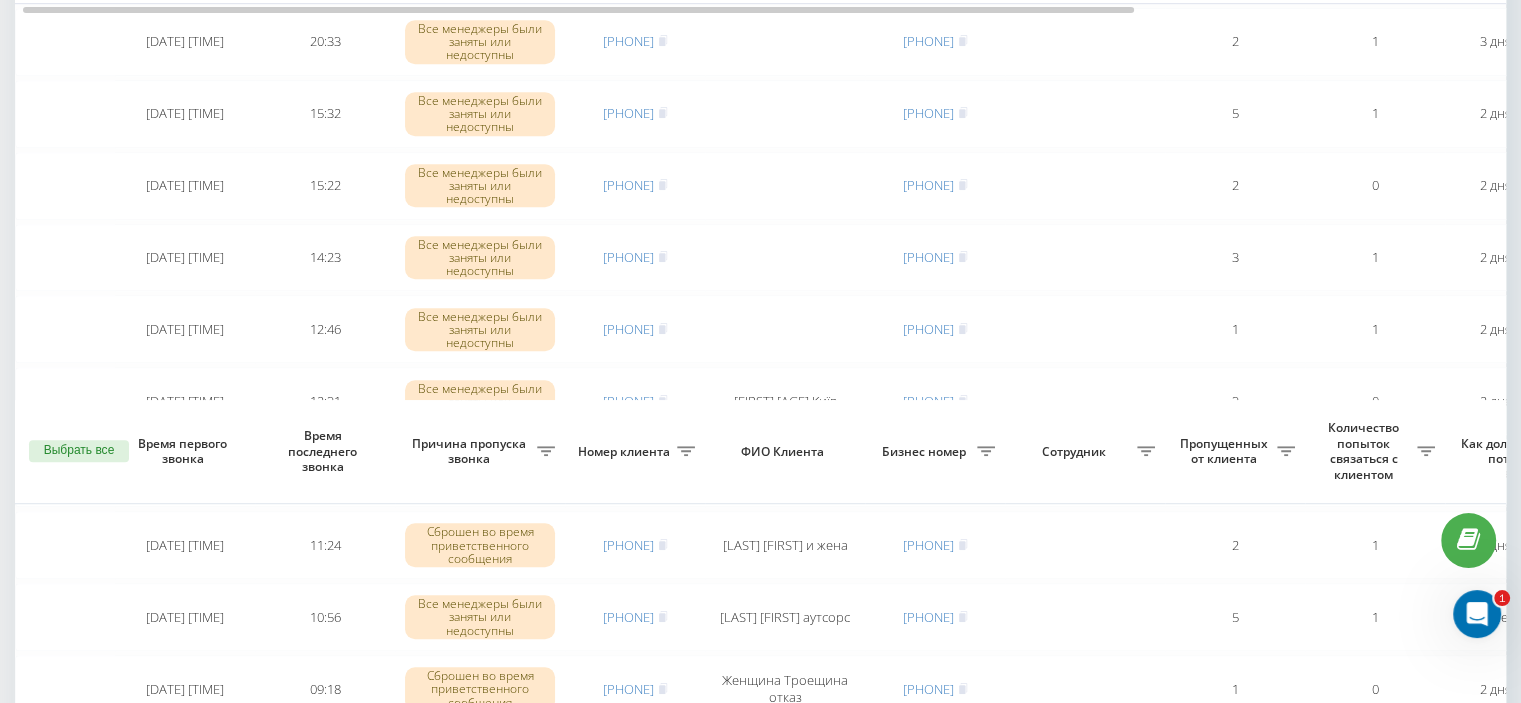 scroll, scrollTop: 1774, scrollLeft: 0, axis: vertical 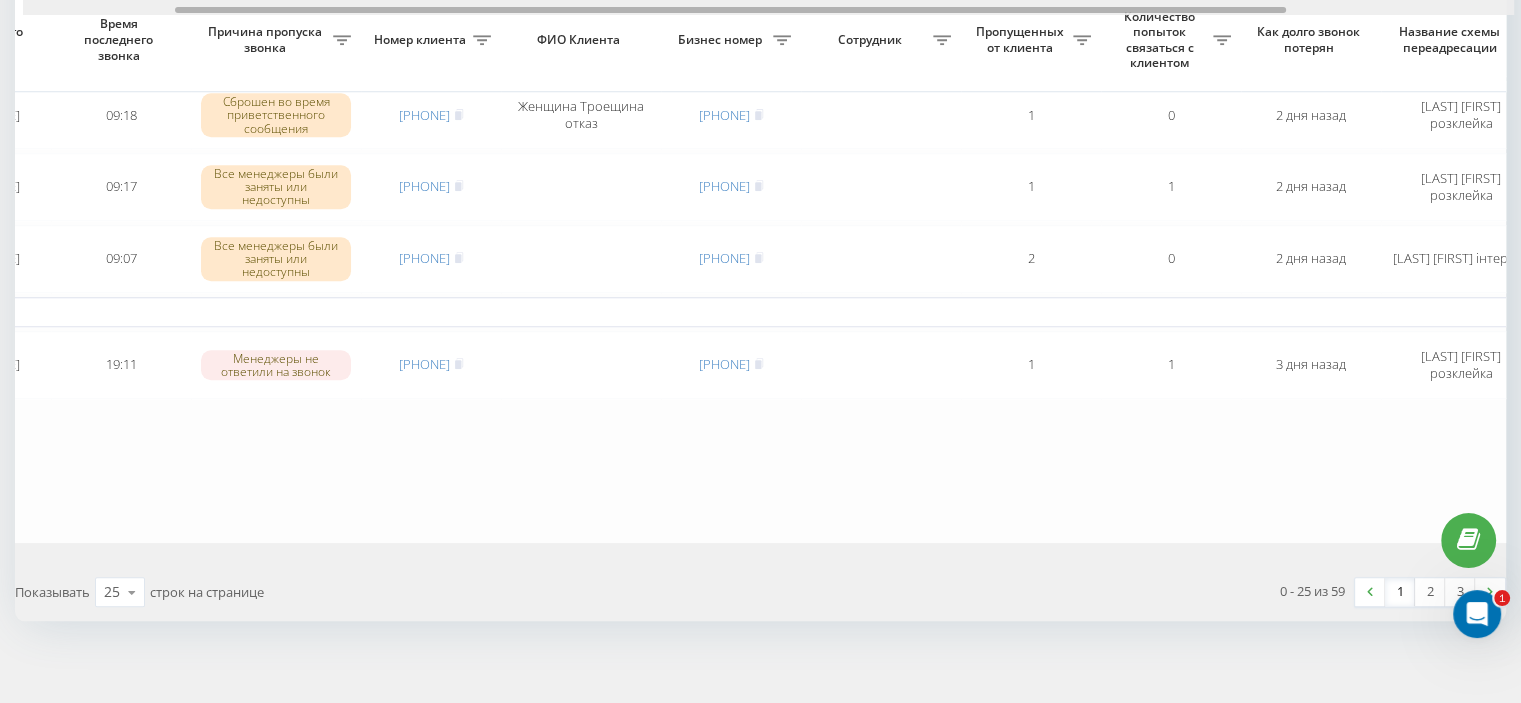 drag, startPoint x: 640, startPoint y: 10, endPoint x: 792, endPoint y: 12, distance: 152.01315 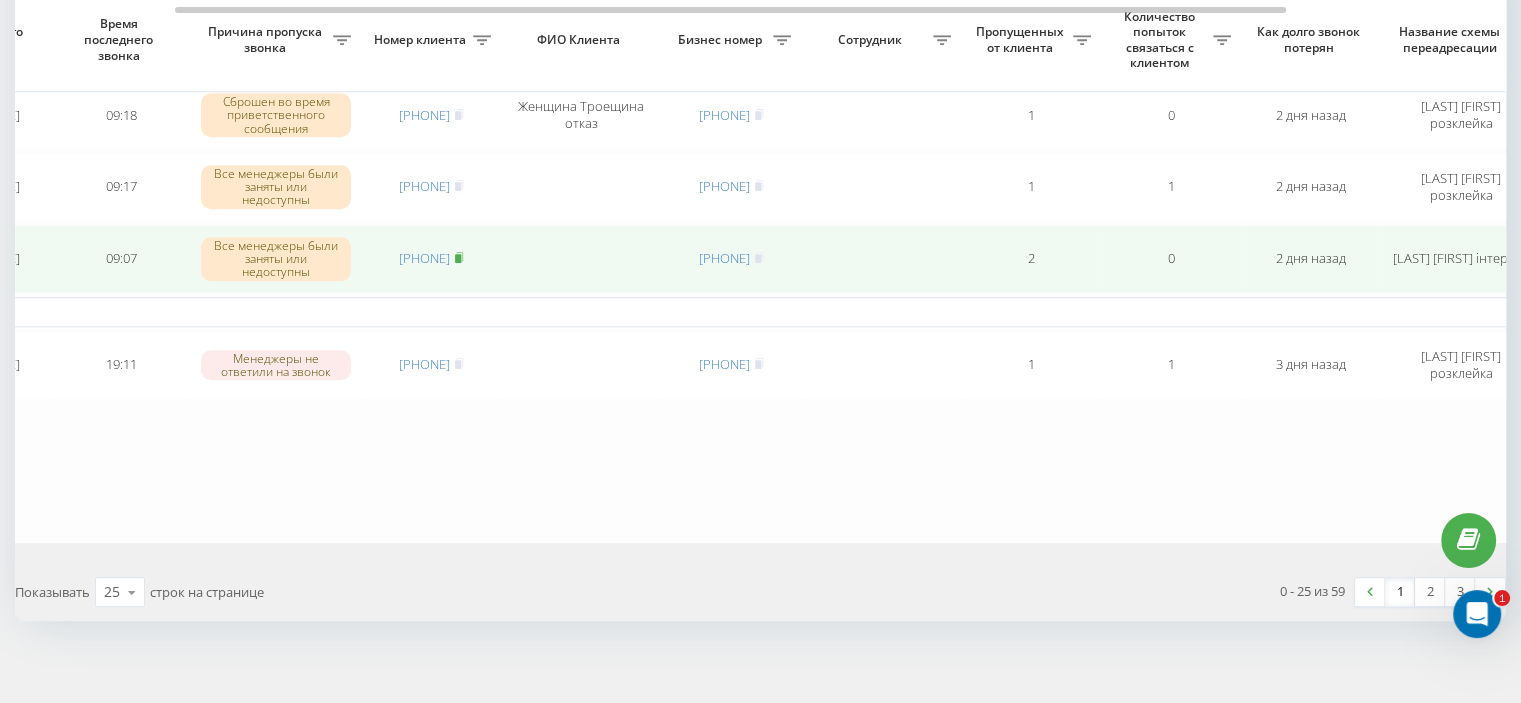 click 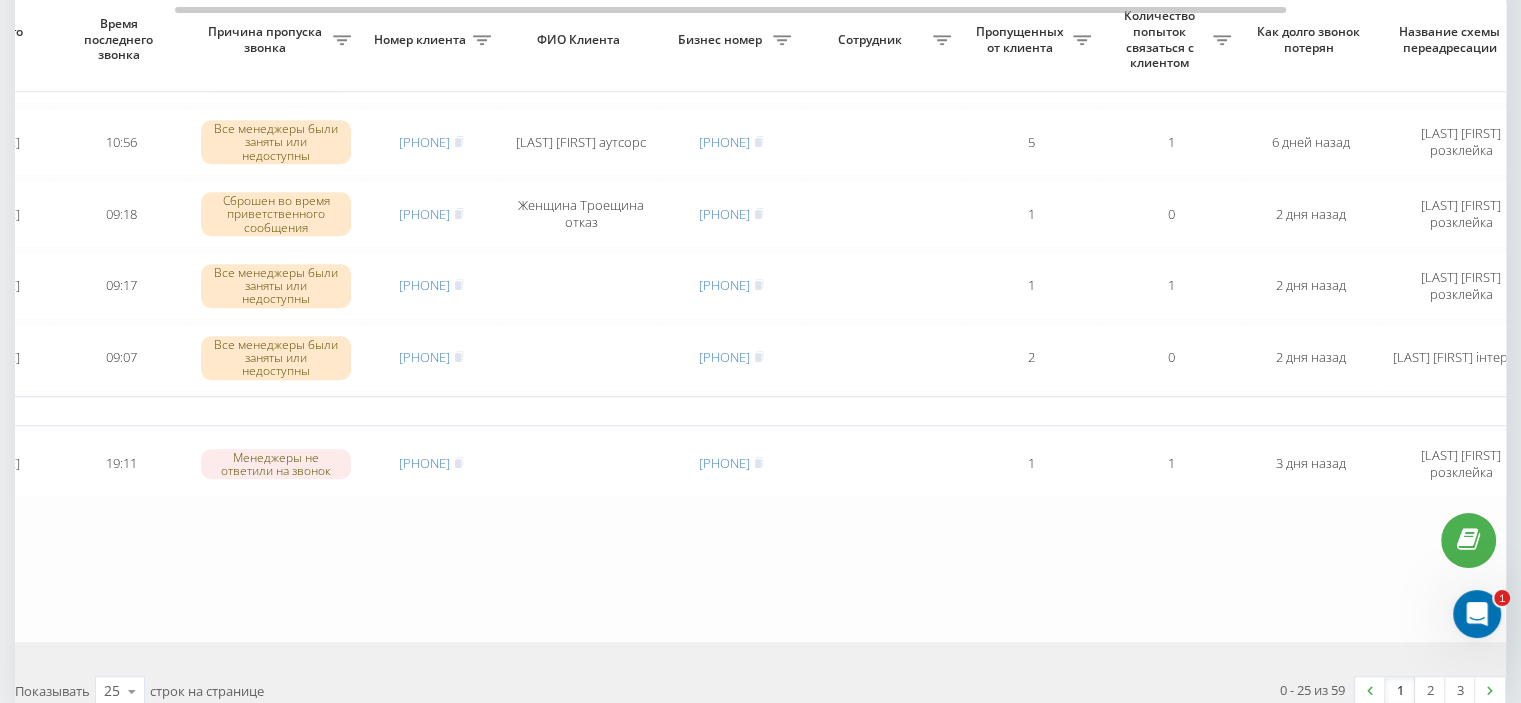 scroll, scrollTop: 1674, scrollLeft: 0, axis: vertical 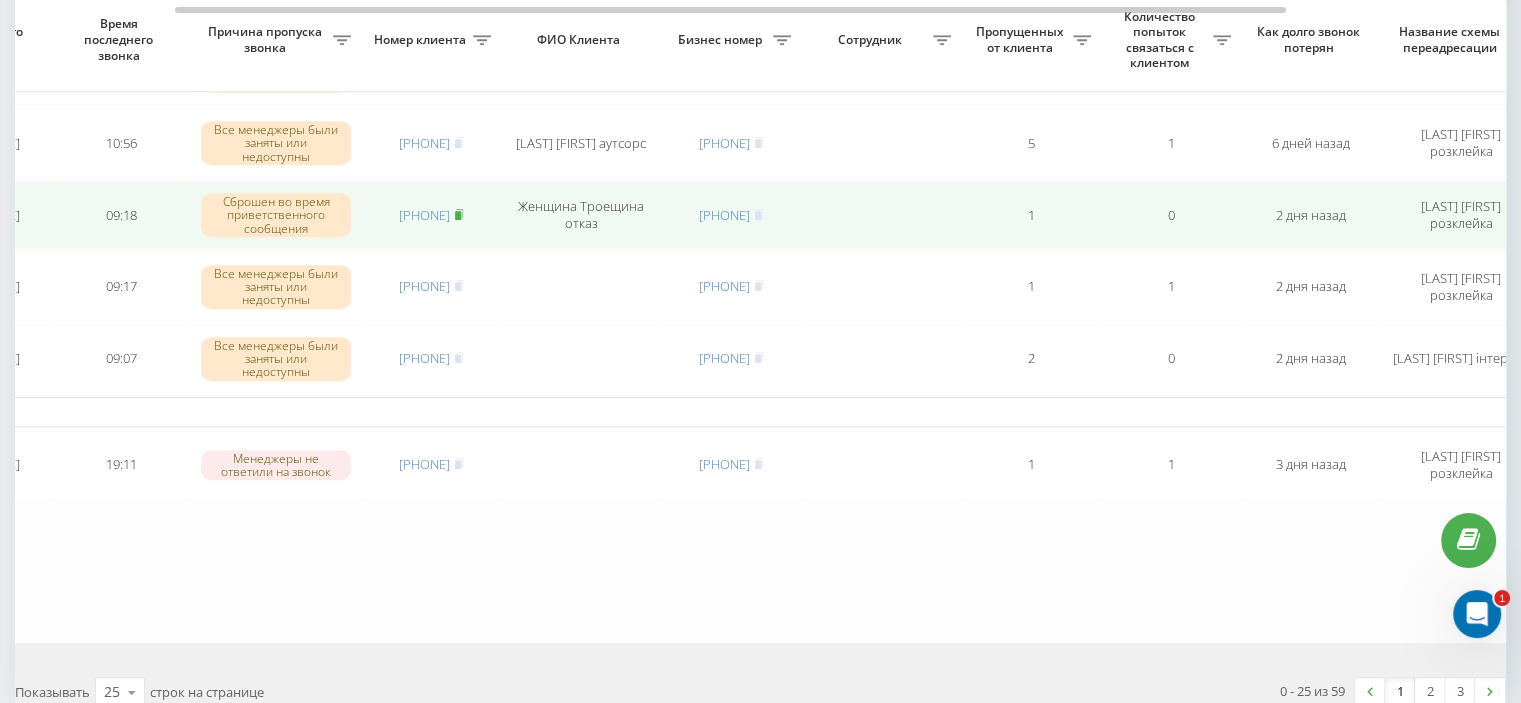 click 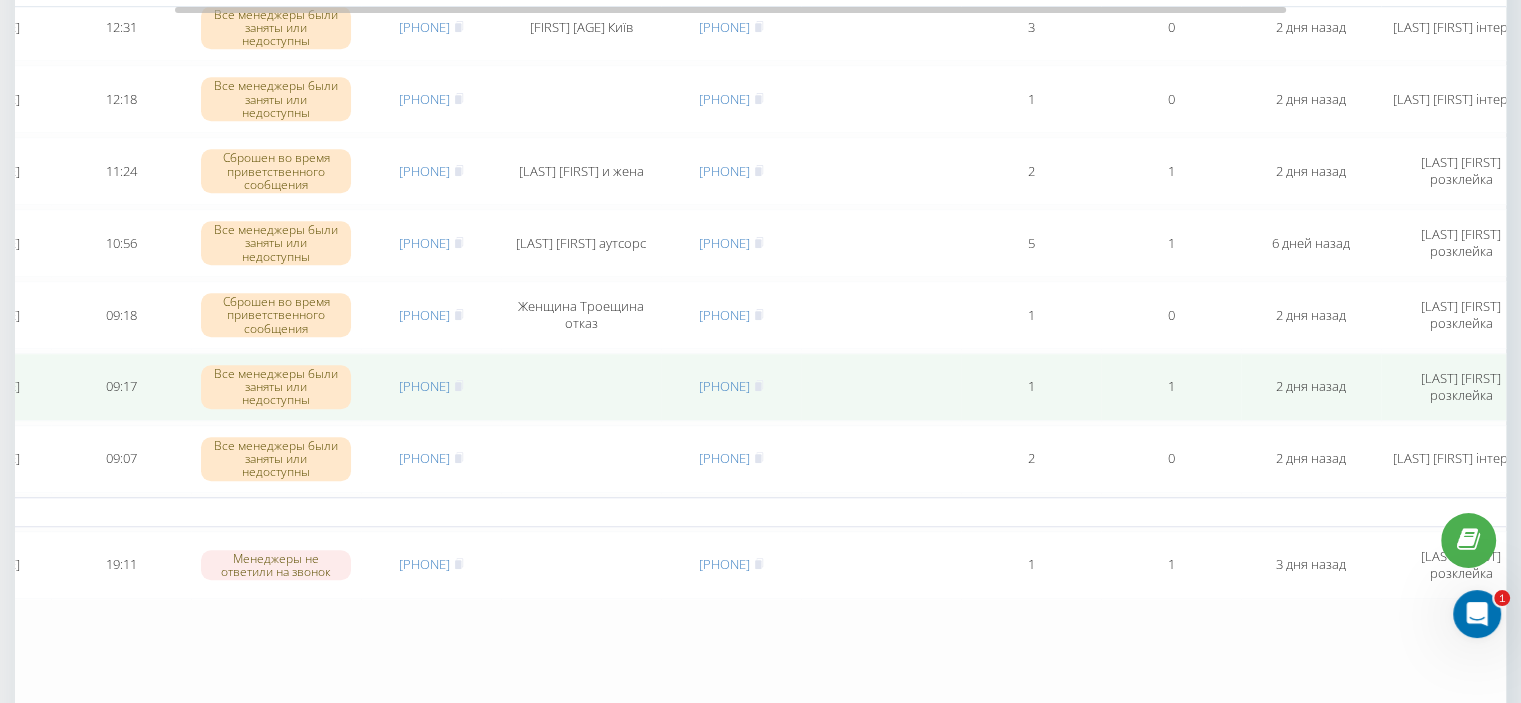 scroll, scrollTop: 1474, scrollLeft: 0, axis: vertical 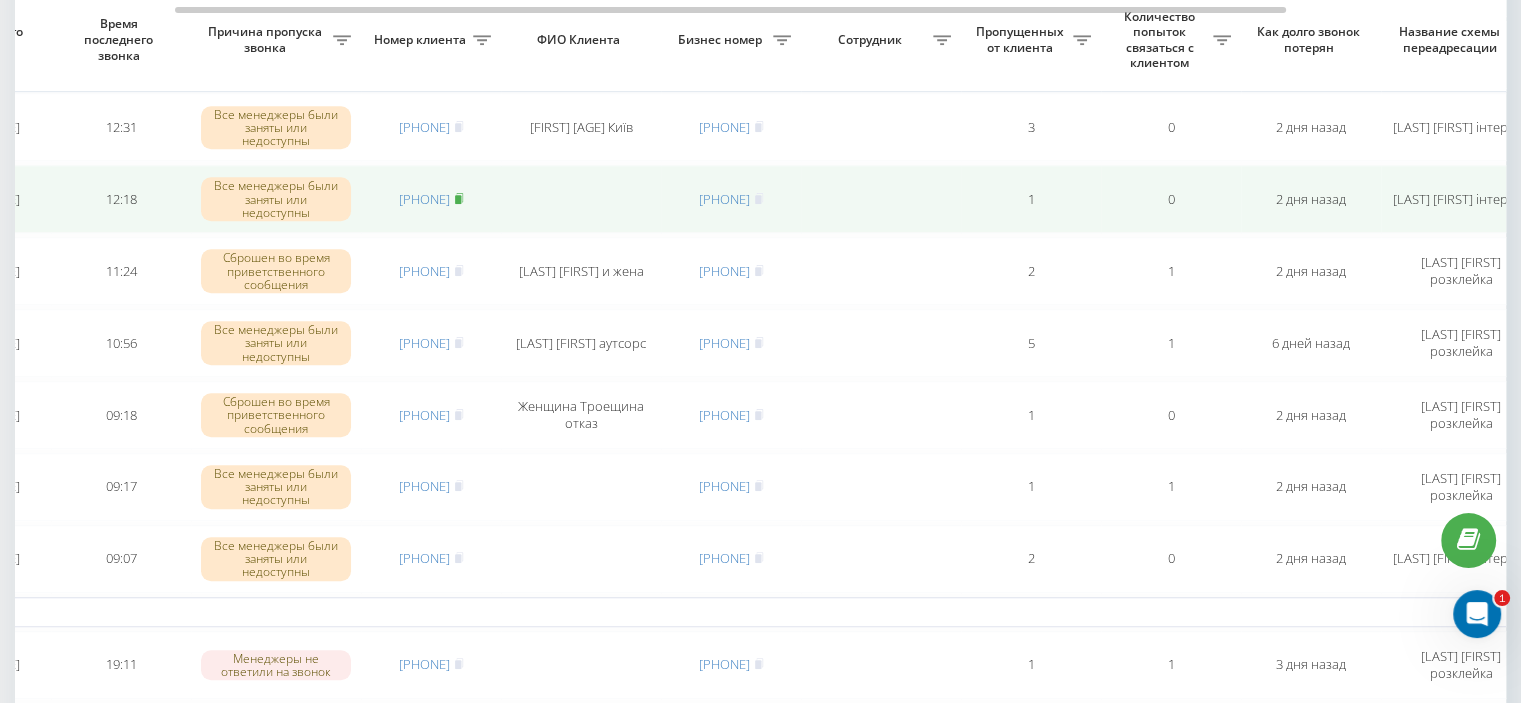 click 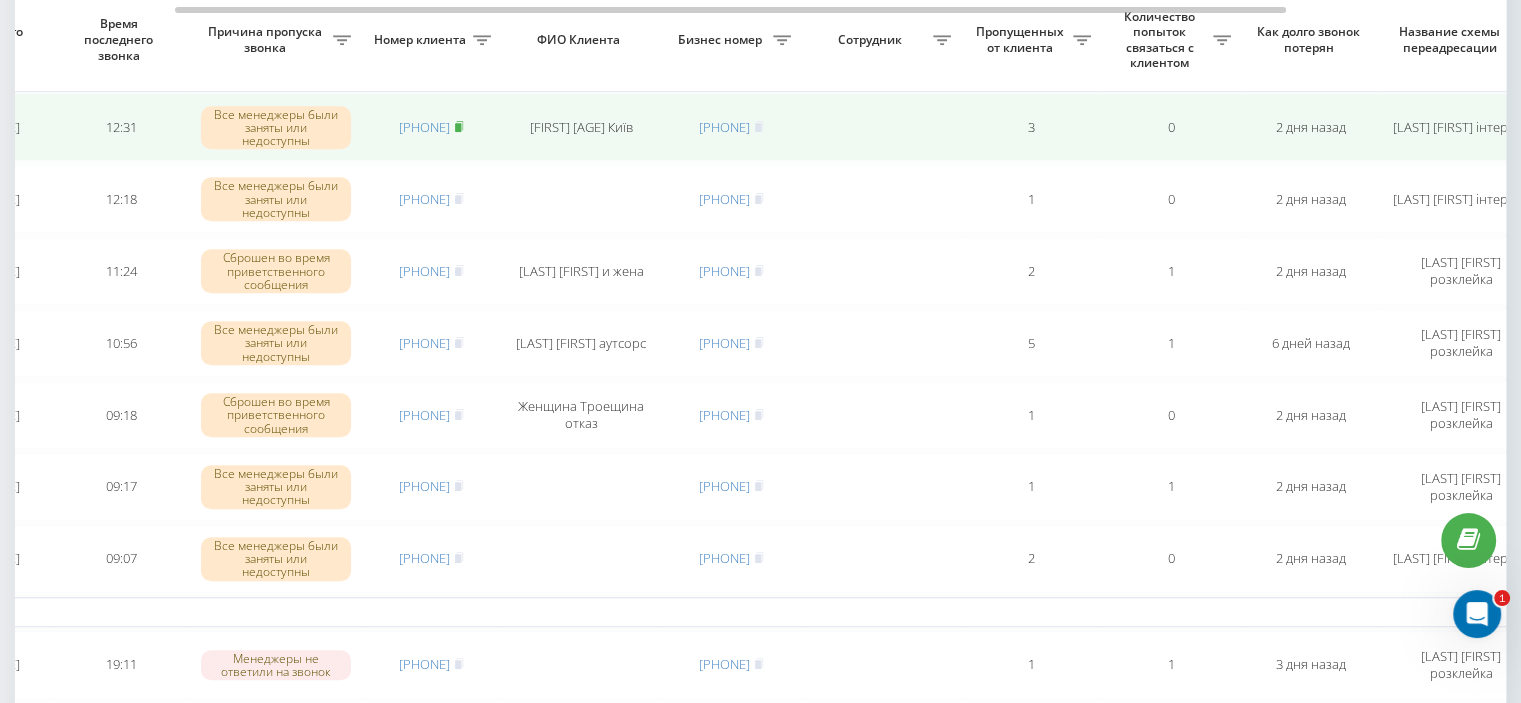 click 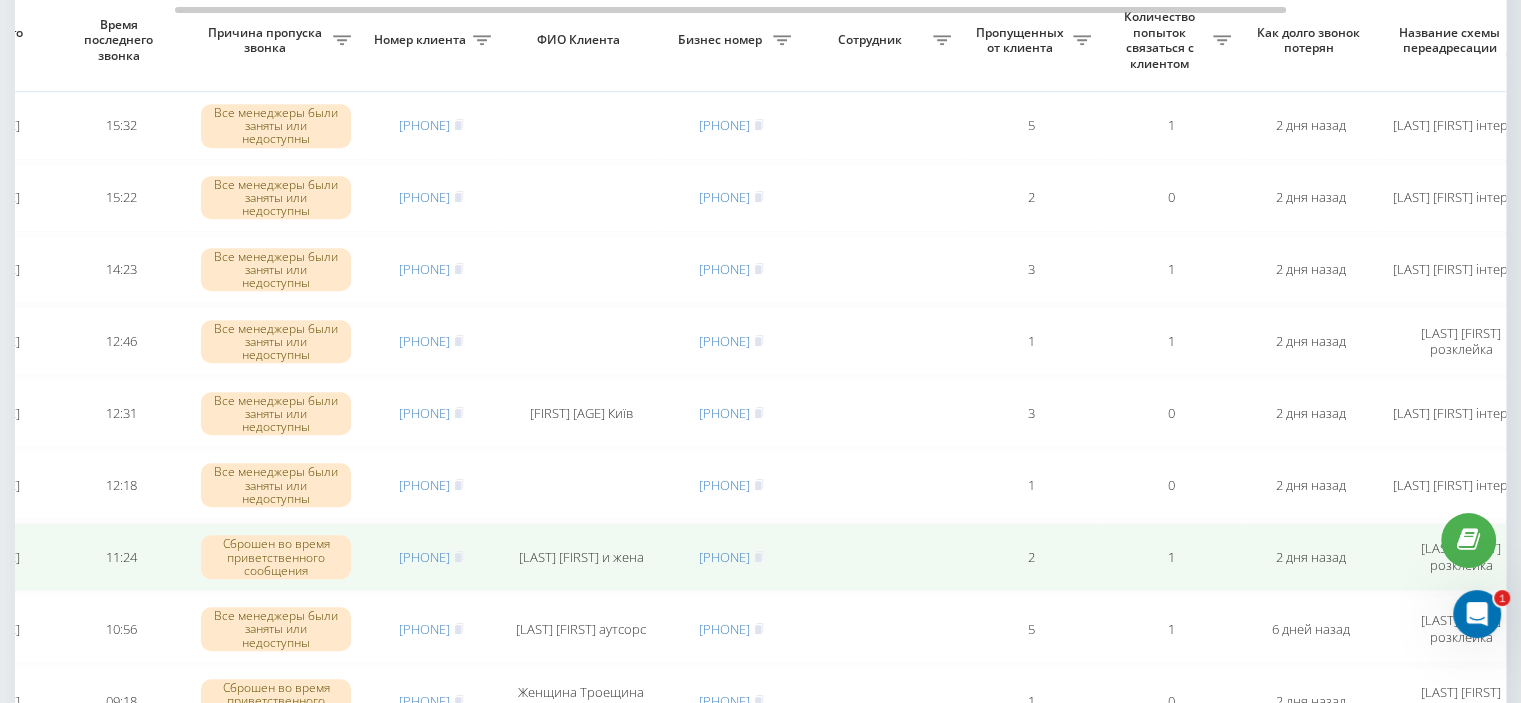 scroll, scrollTop: 1174, scrollLeft: 0, axis: vertical 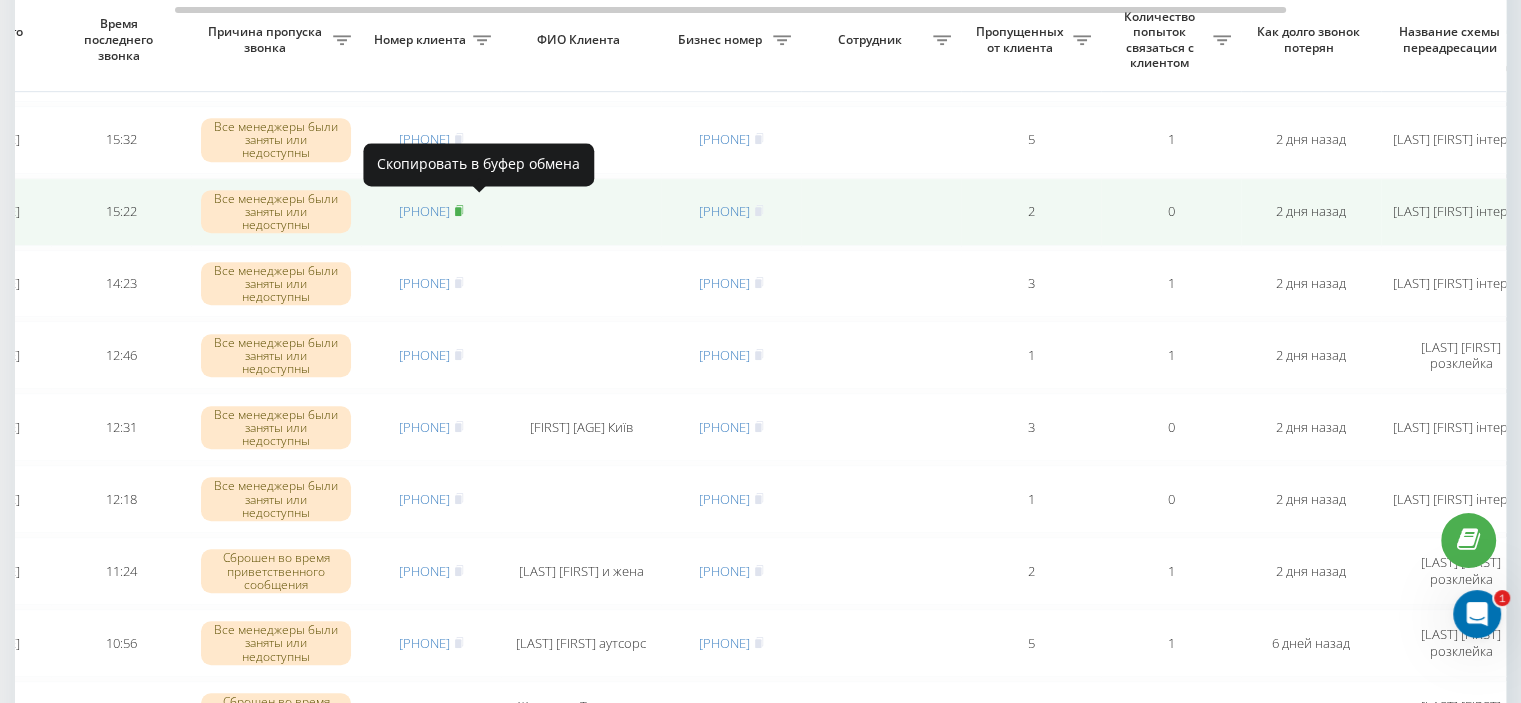 click 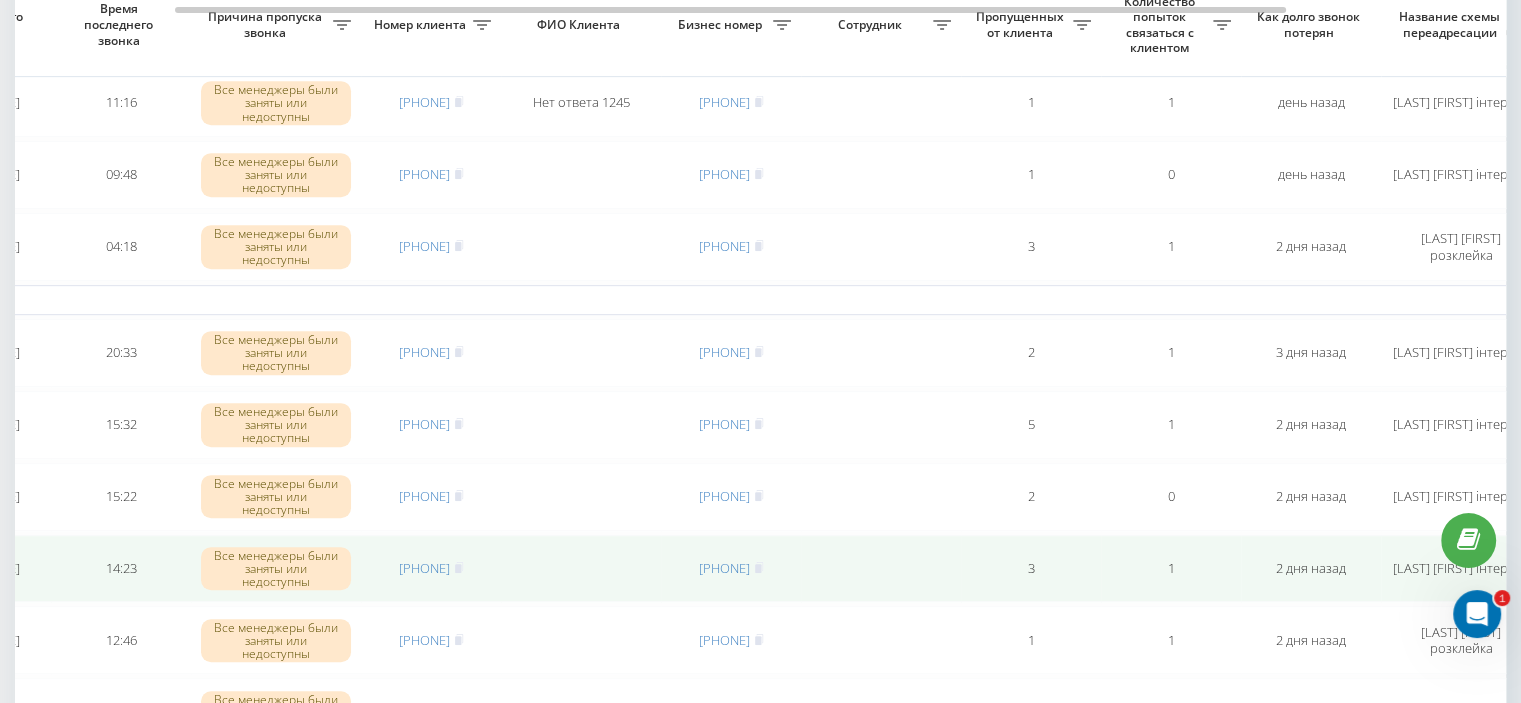 scroll, scrollTop: 874, scrollLeft: 0, axis: vertical 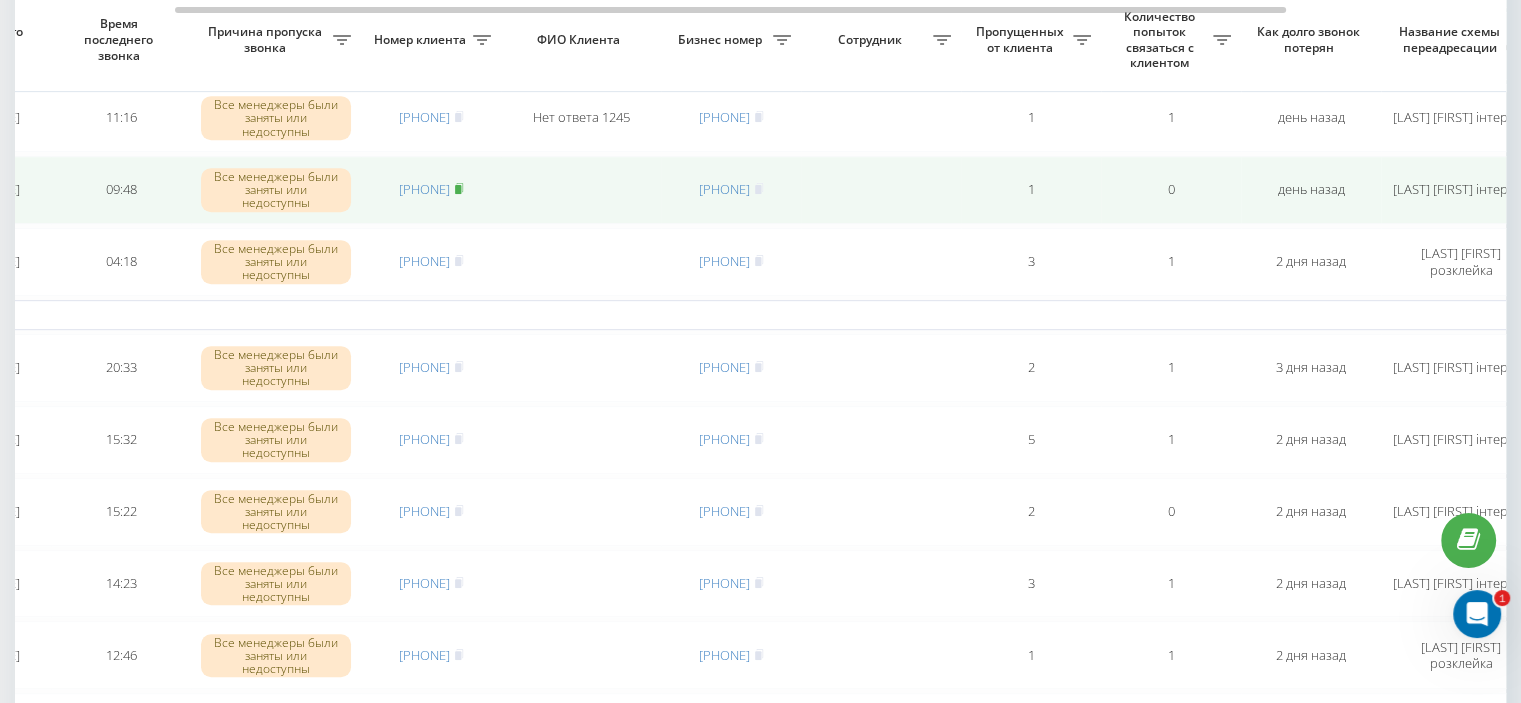 click 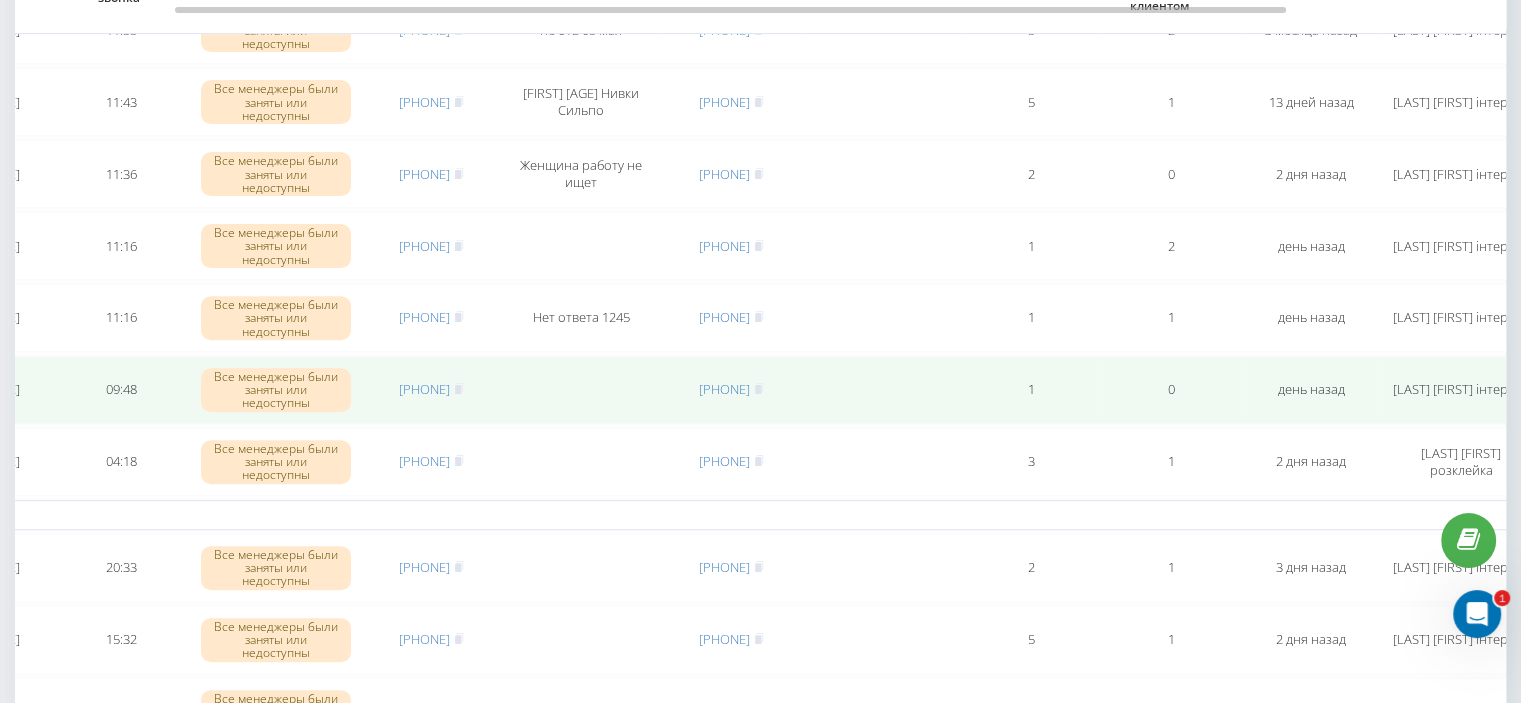 scroll, scrollTop: 574, scrollLeft: 0, axis: vertical 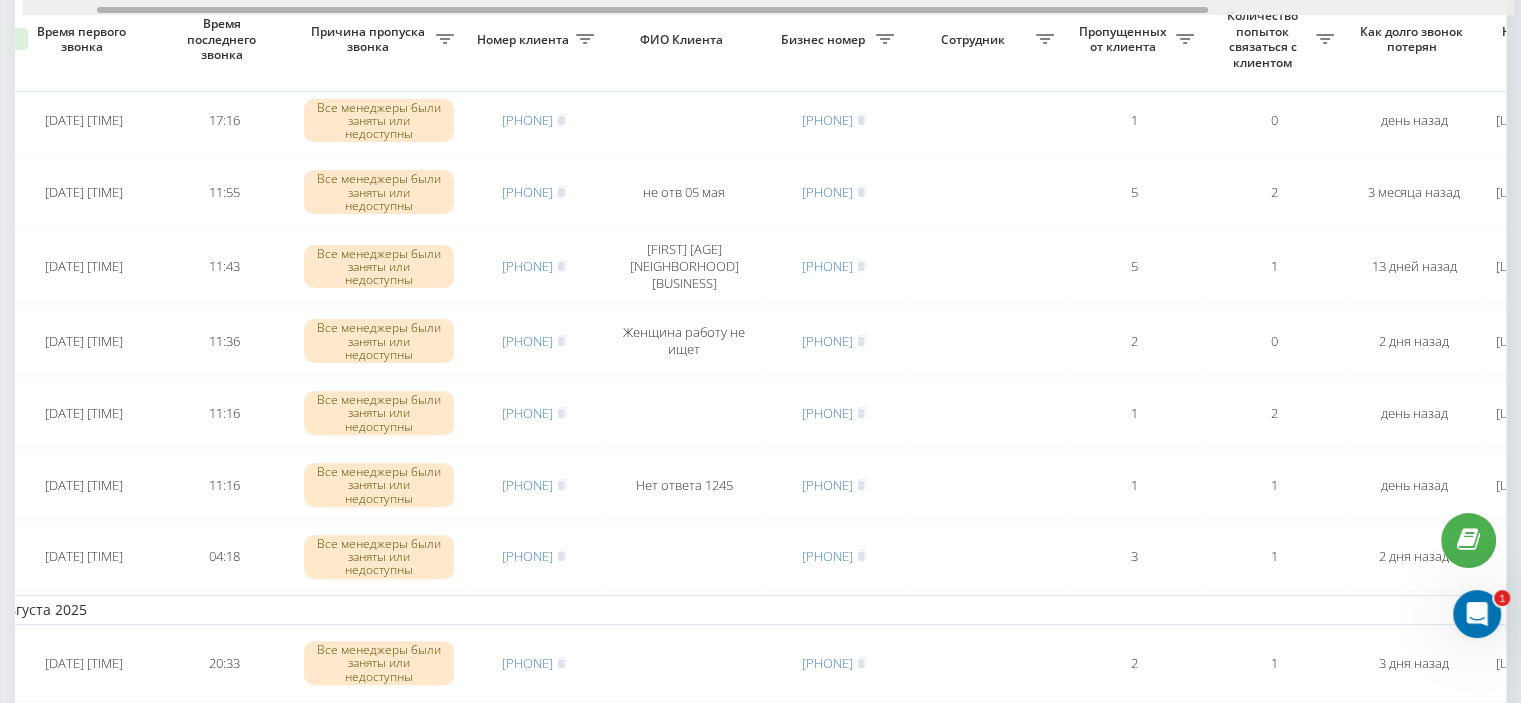 drag, startPoint x: 696, startPoint y: 9, endPoint x: 772, endPoint y: 10, distance: 76.00658 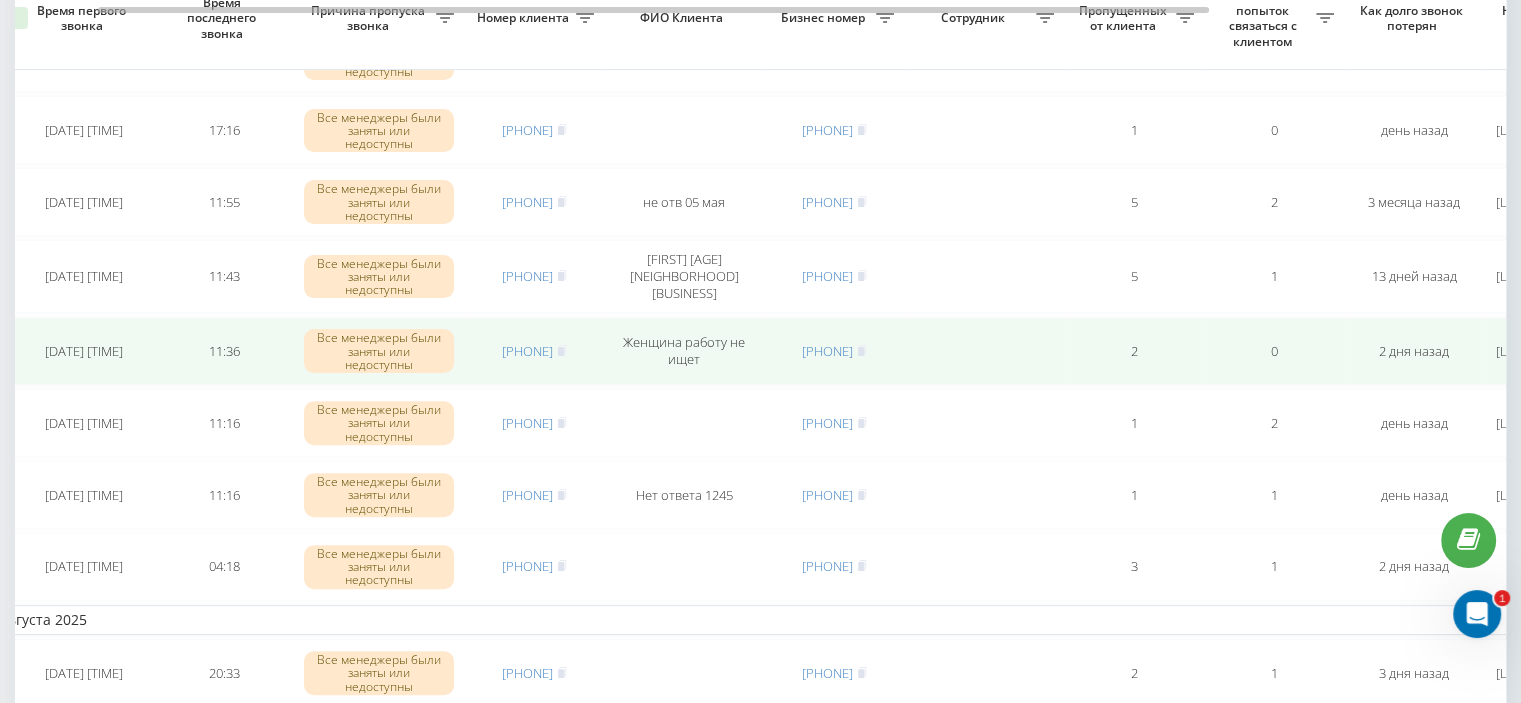 scroll, scrollTop: 374, scrollLeft: 0, axis: vertical 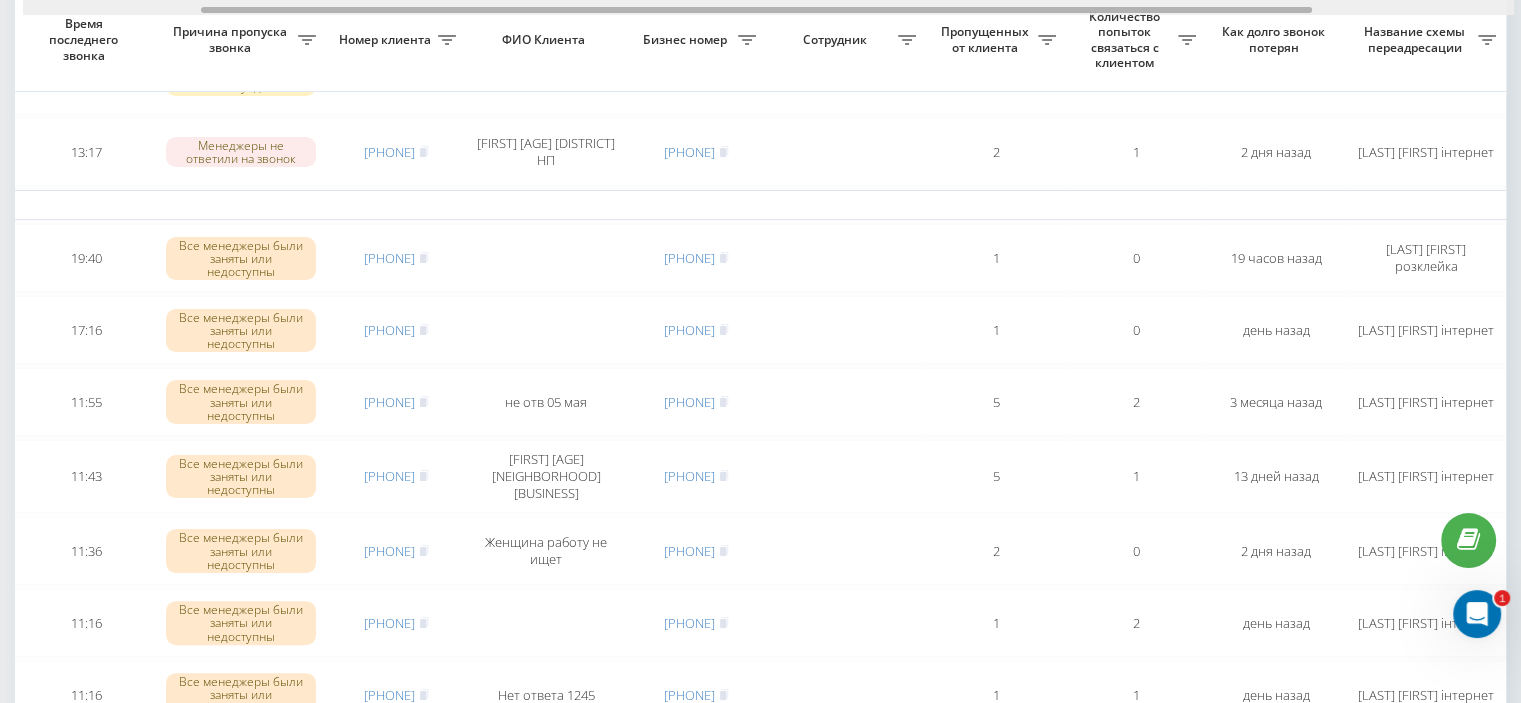 drag, startPoint x: 658, startPoint y: 8, endPoint x: 761, endPoint y: 9, distance: 103.00485 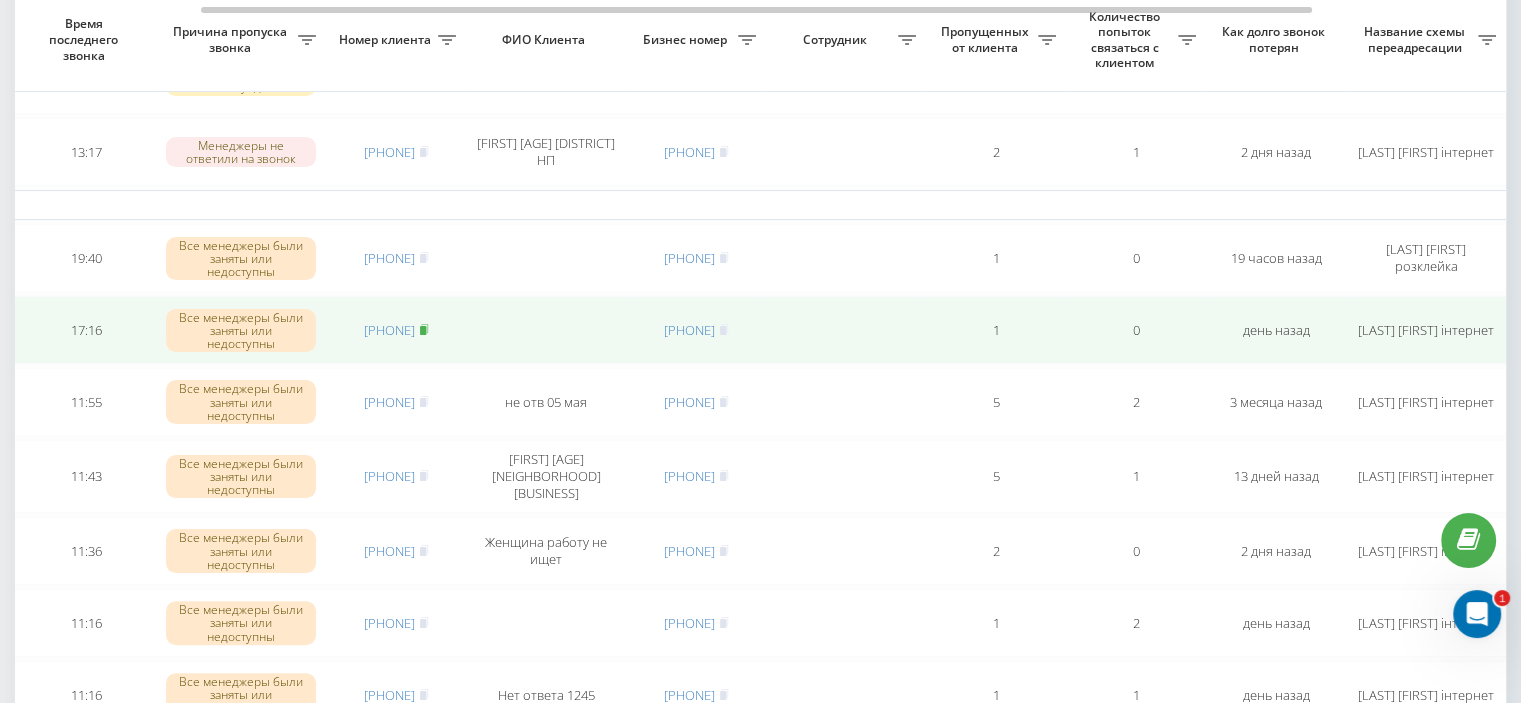 click 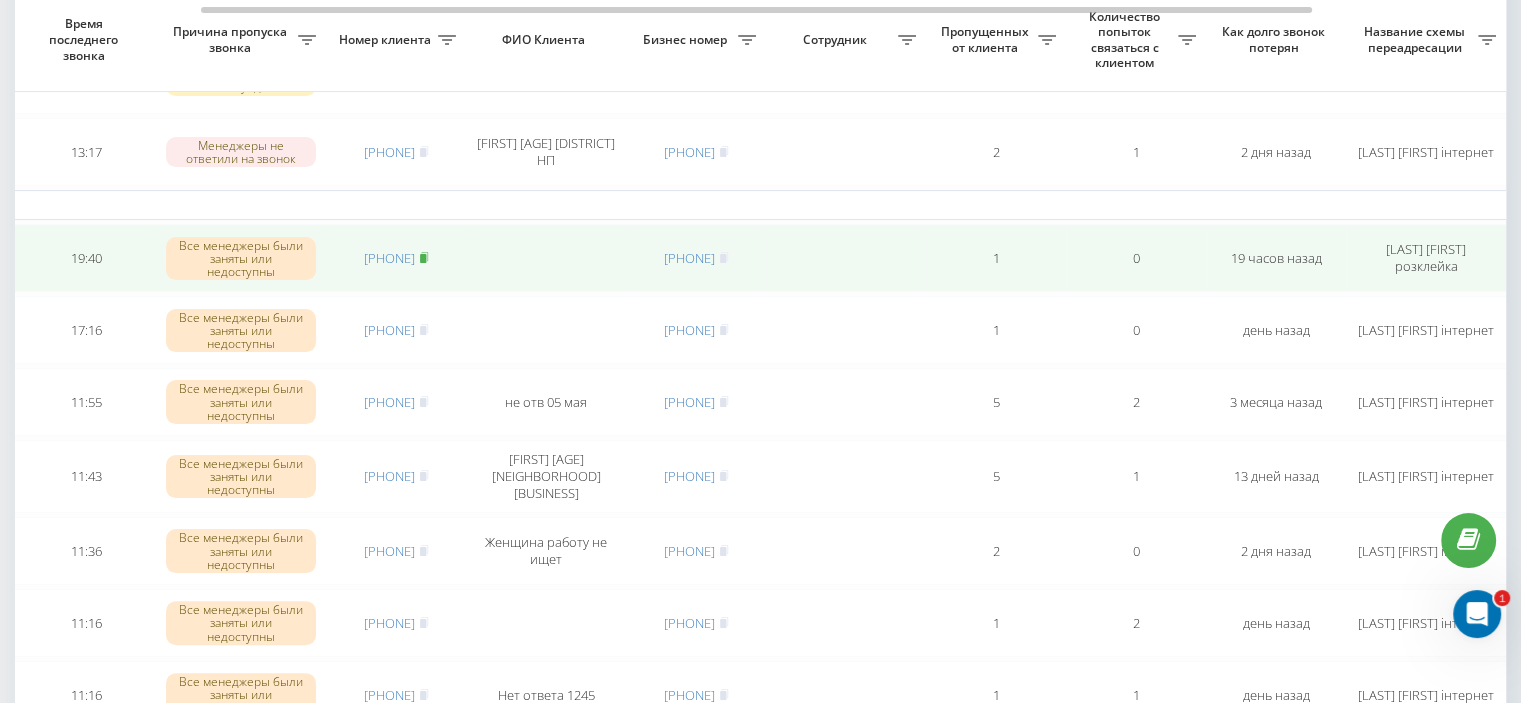 click 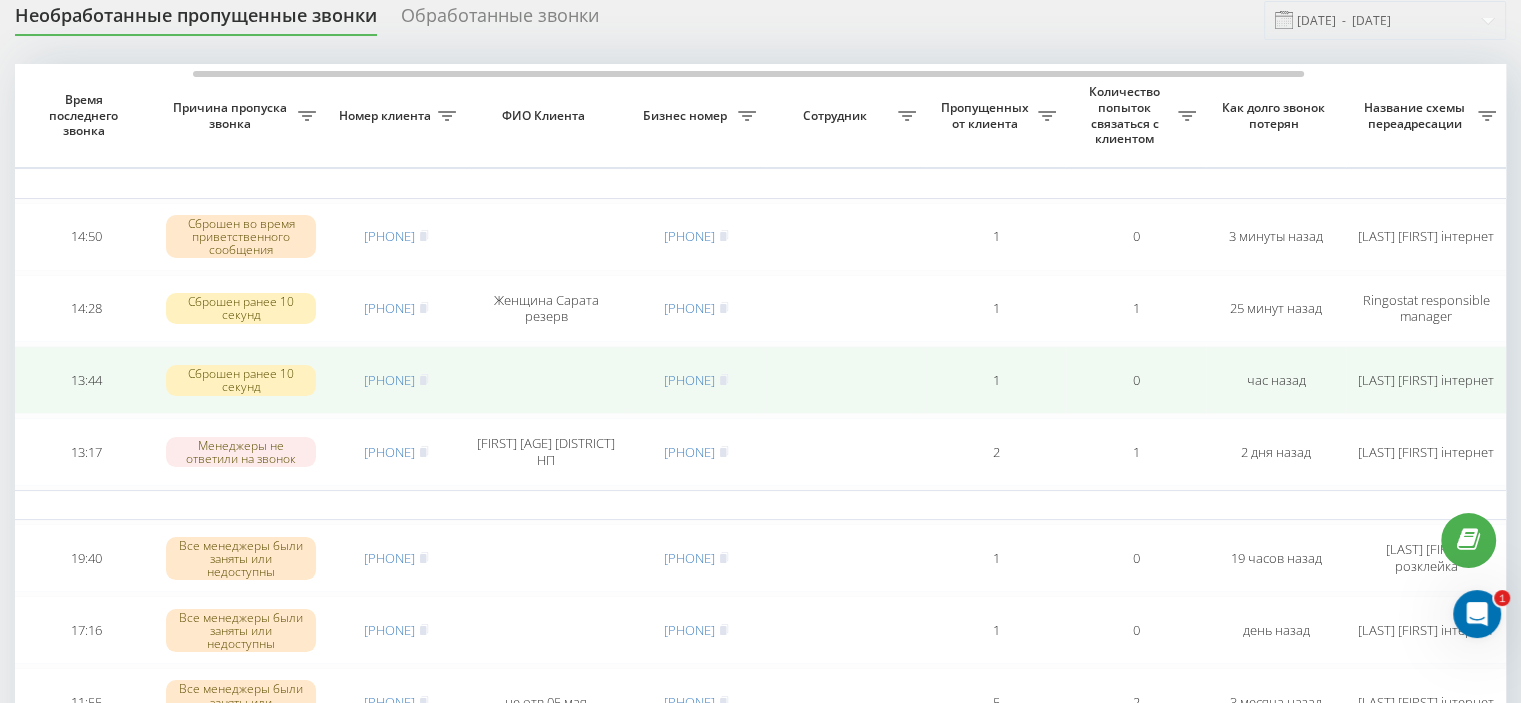 scroll, scrollTop: 0, scrollLeft: 0, axis: both 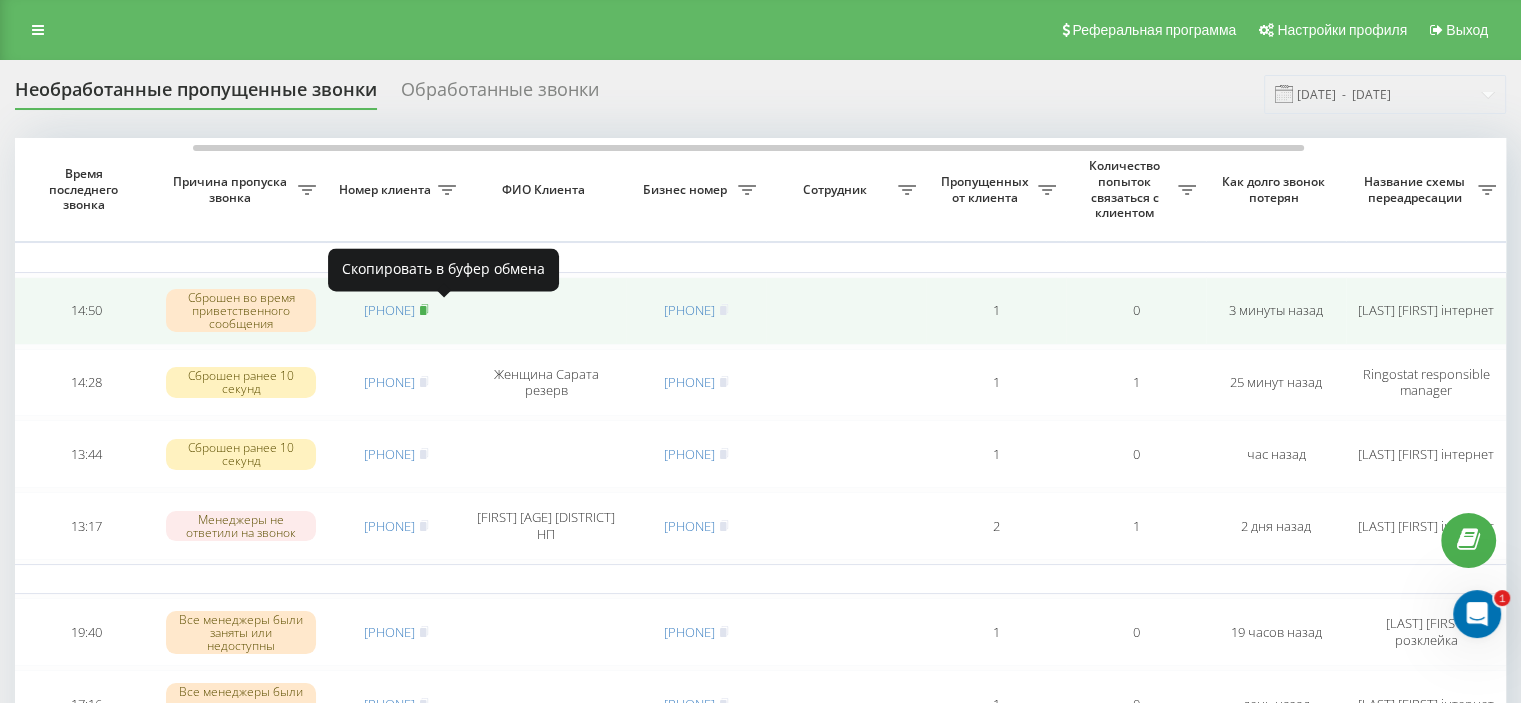 click 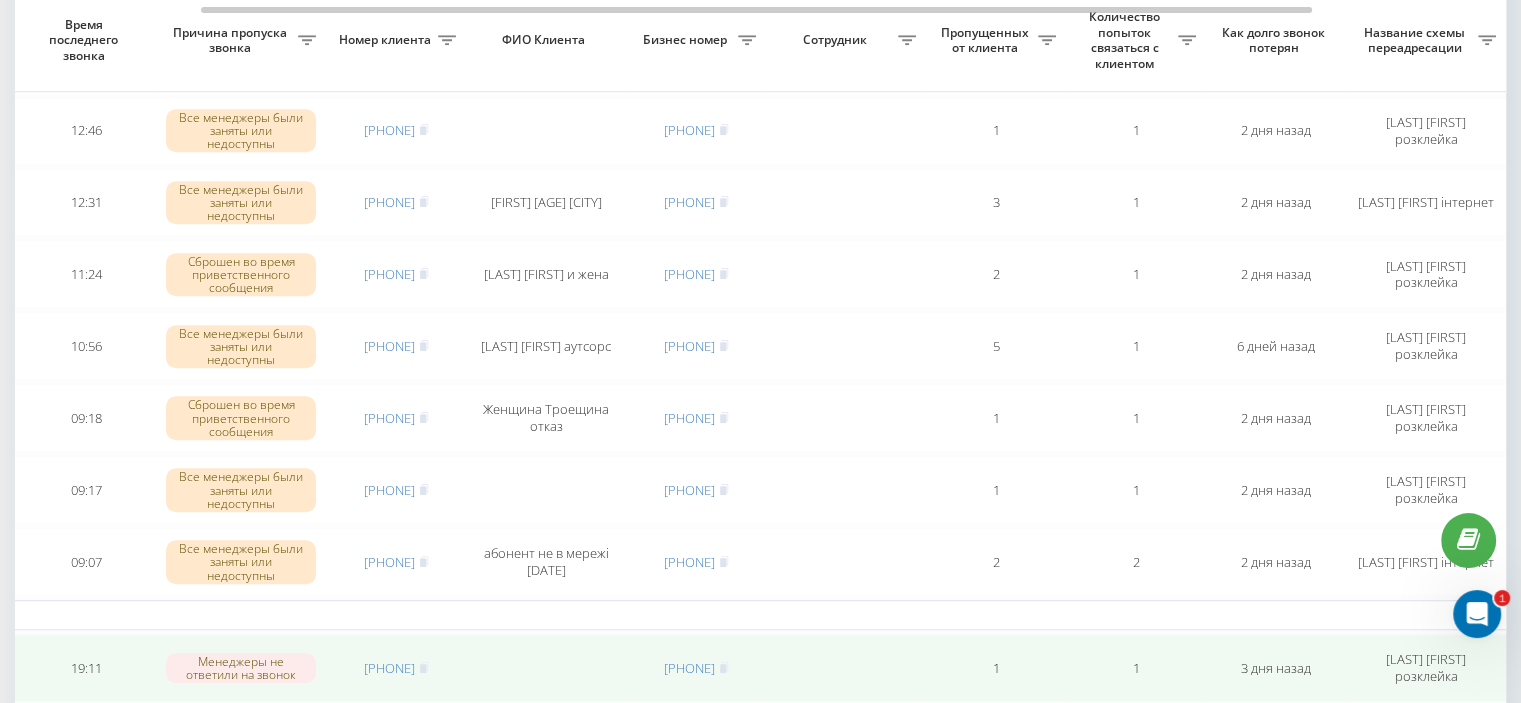 scroll, scrollTop: 1774, scrollLeft: 0, axis: vertical 